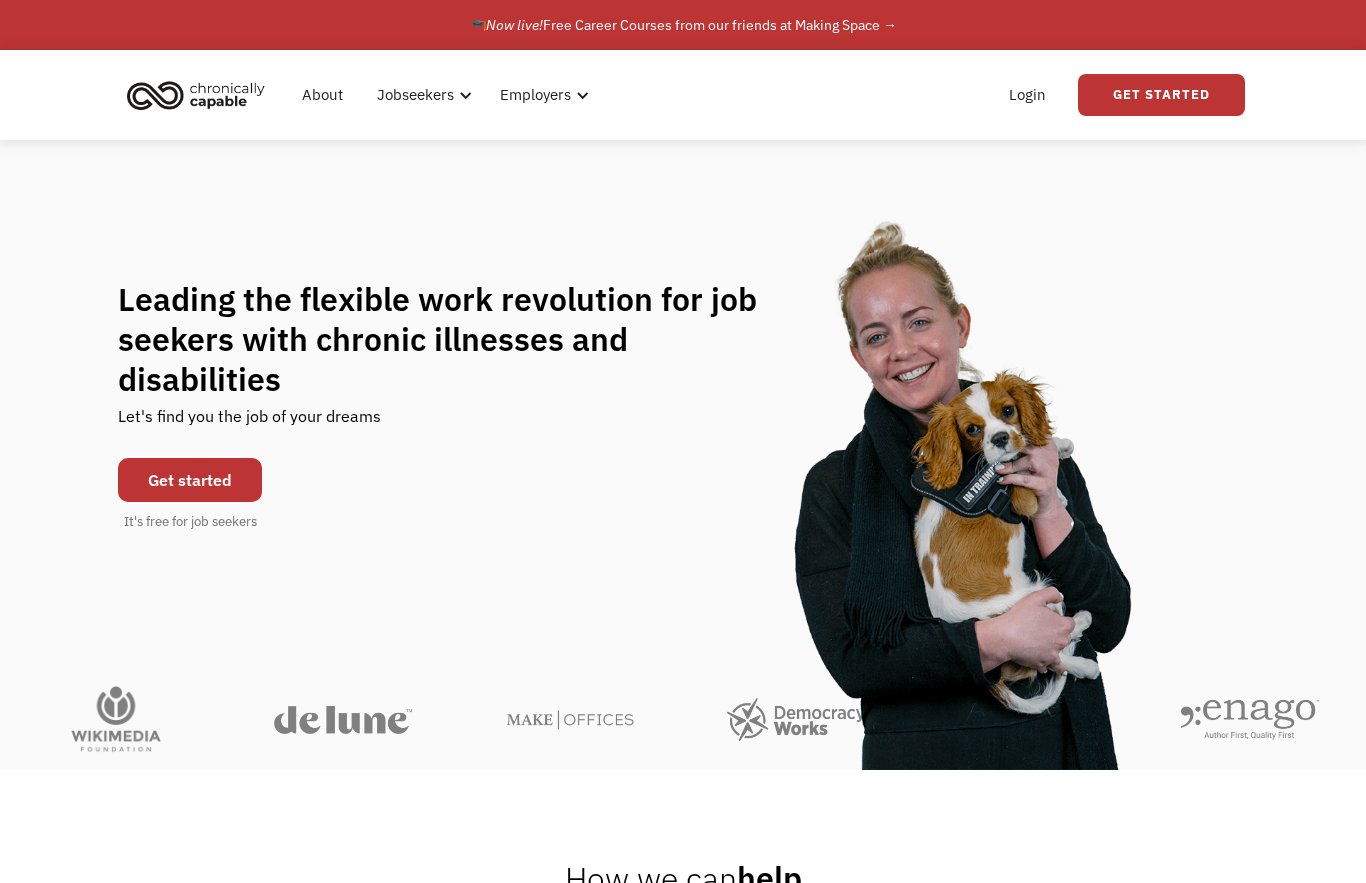 scroll, scrollTop: 0, scrollLeft: 0, axis: both 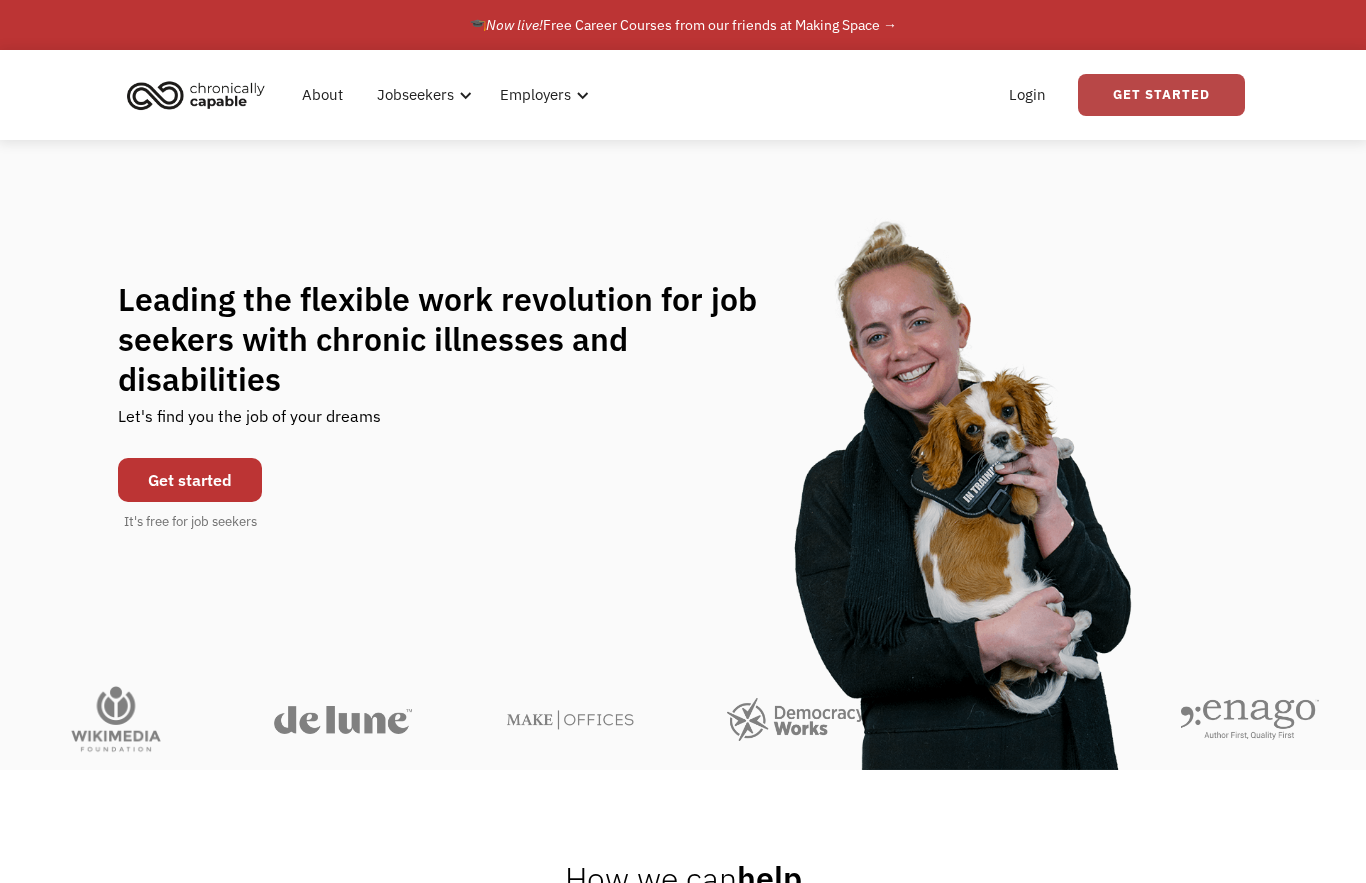 click on "Get Started" at bounding box center (1161, 95) 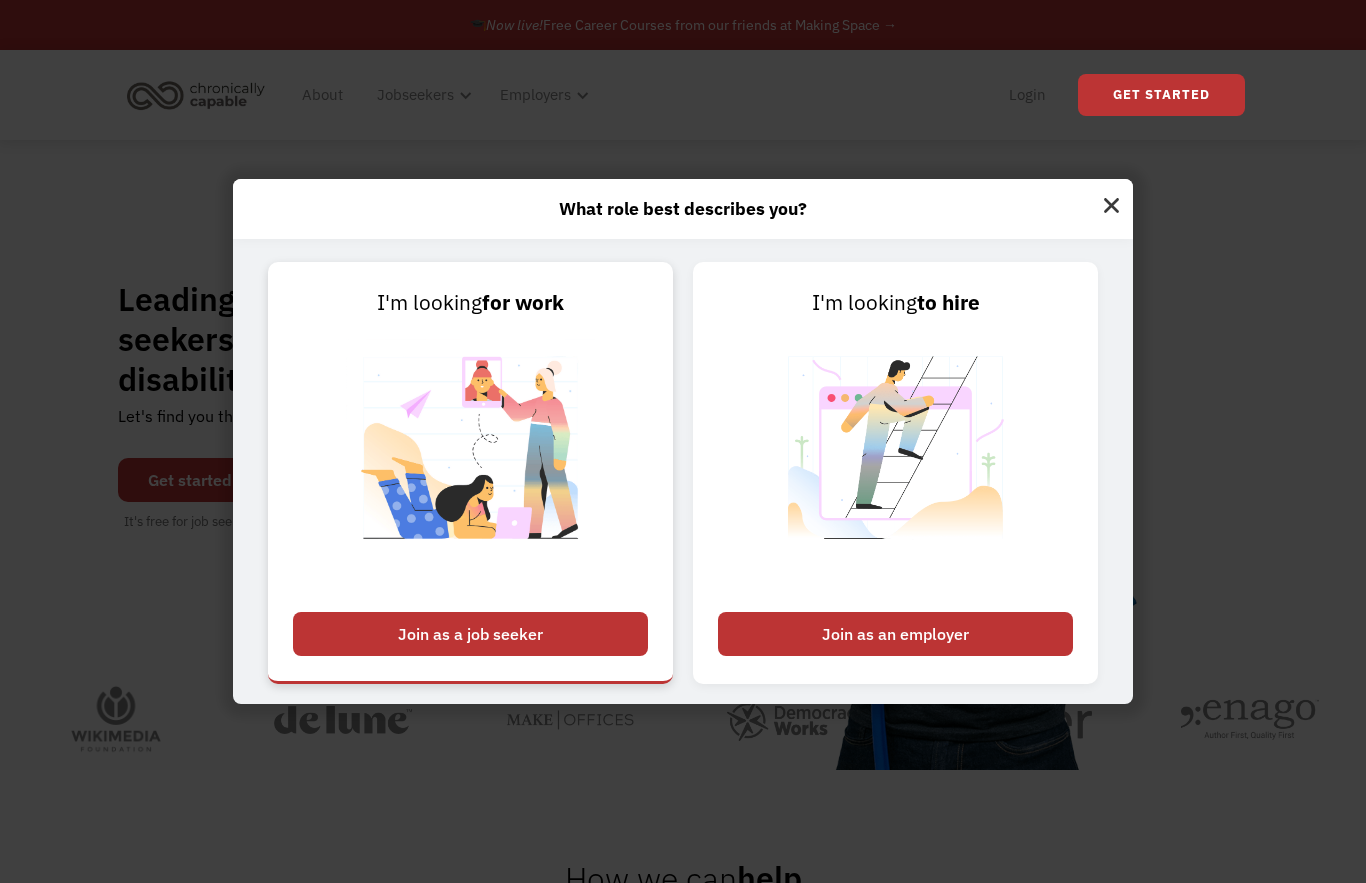 click on "Join as a job seeker" at bounding box center (470, 634) 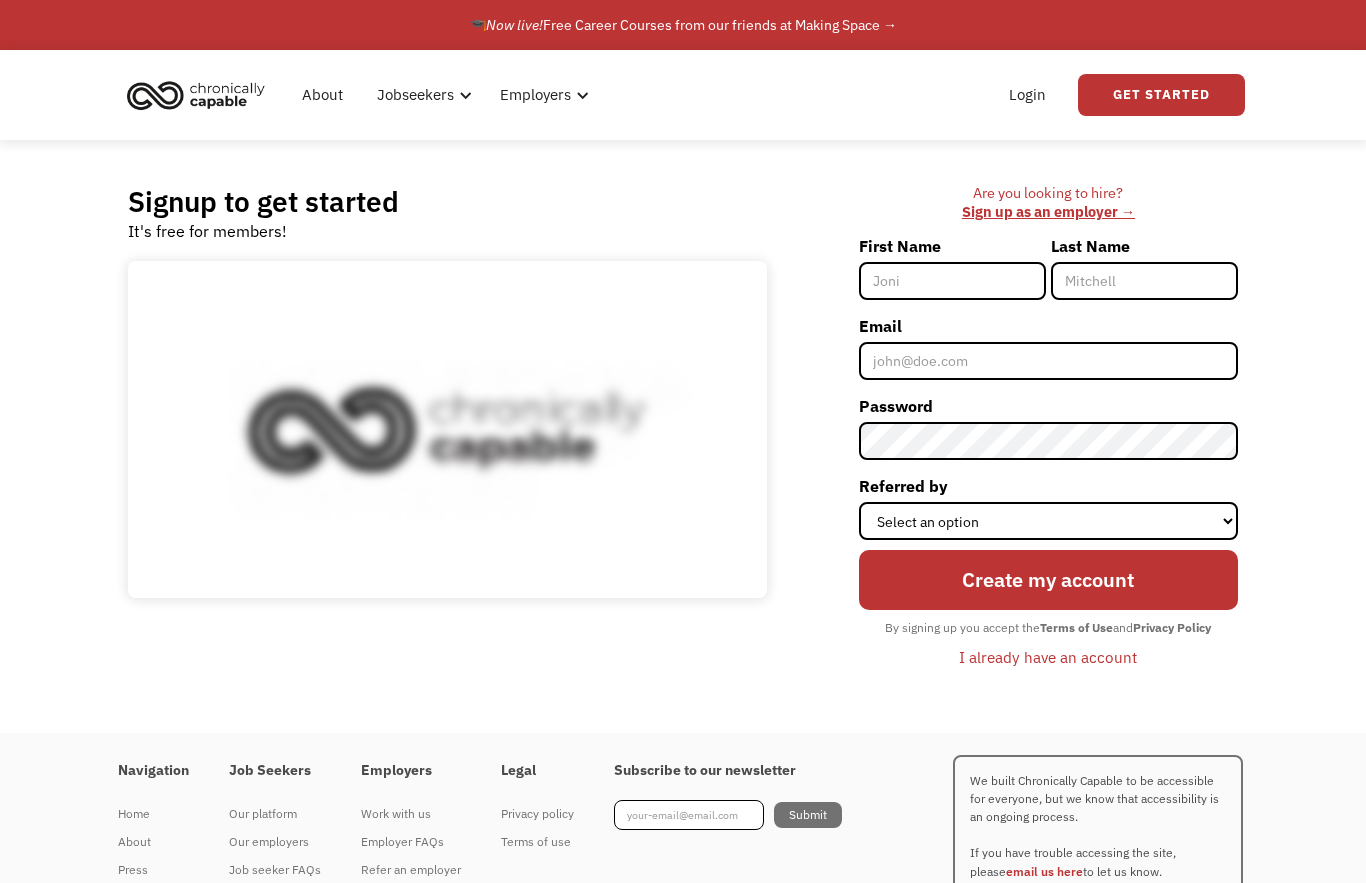 scroll, scrollTop: 0, scrollLeft: 0, axis: both 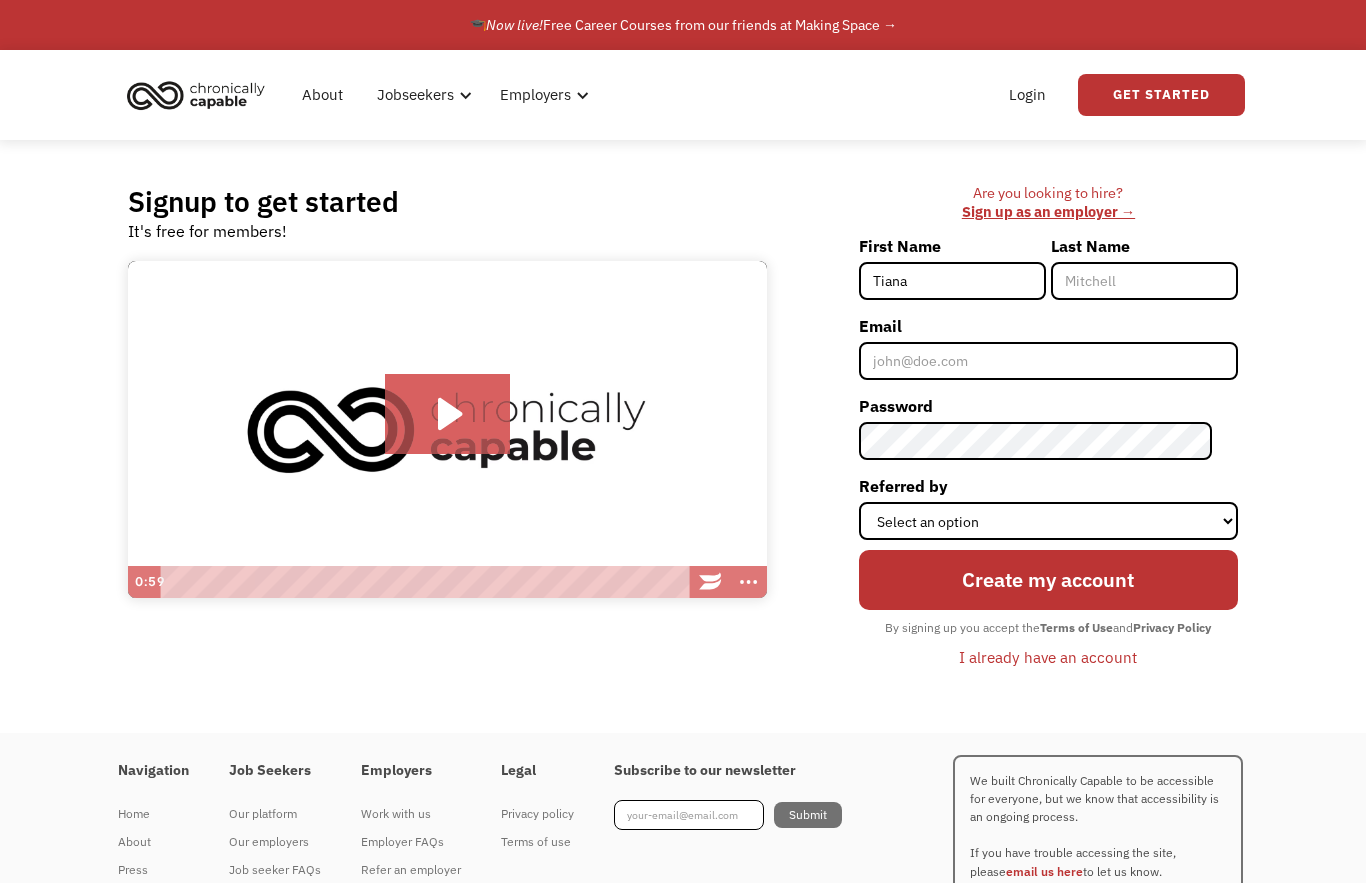 type on "Tiana" 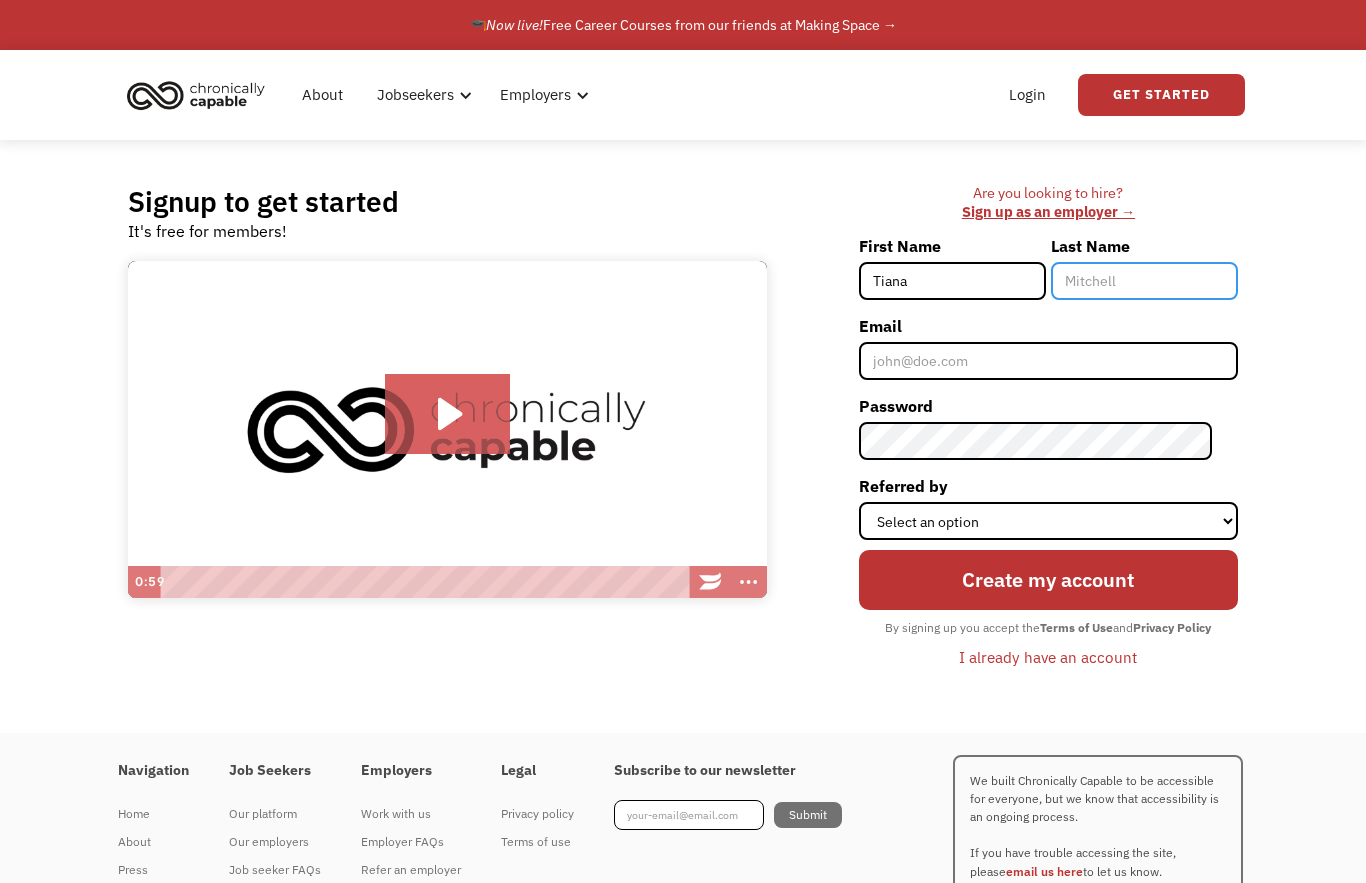 type on "Stiger" 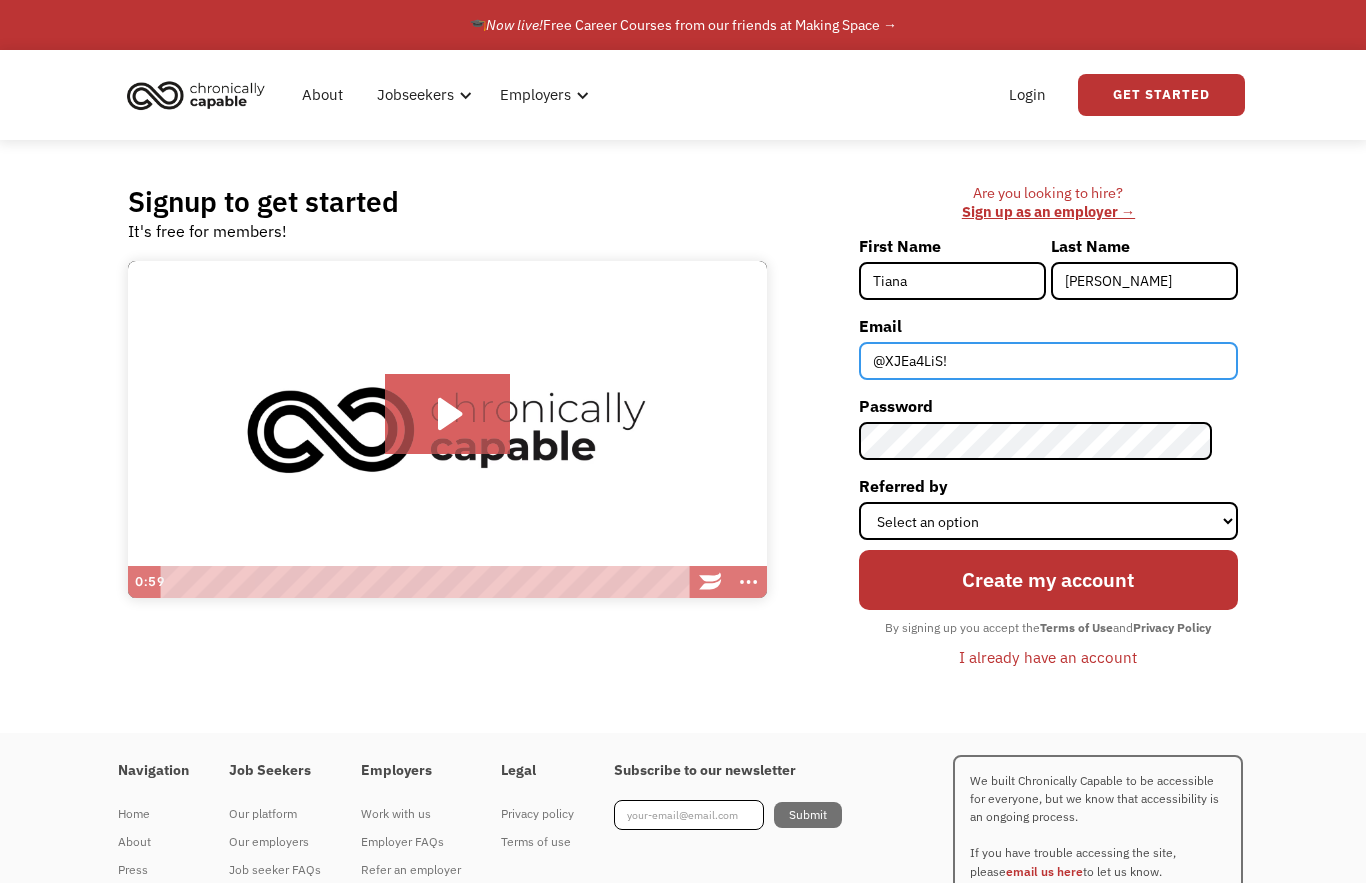 click on "@XJEa4LiS!" at bounding box center [1048, 361] 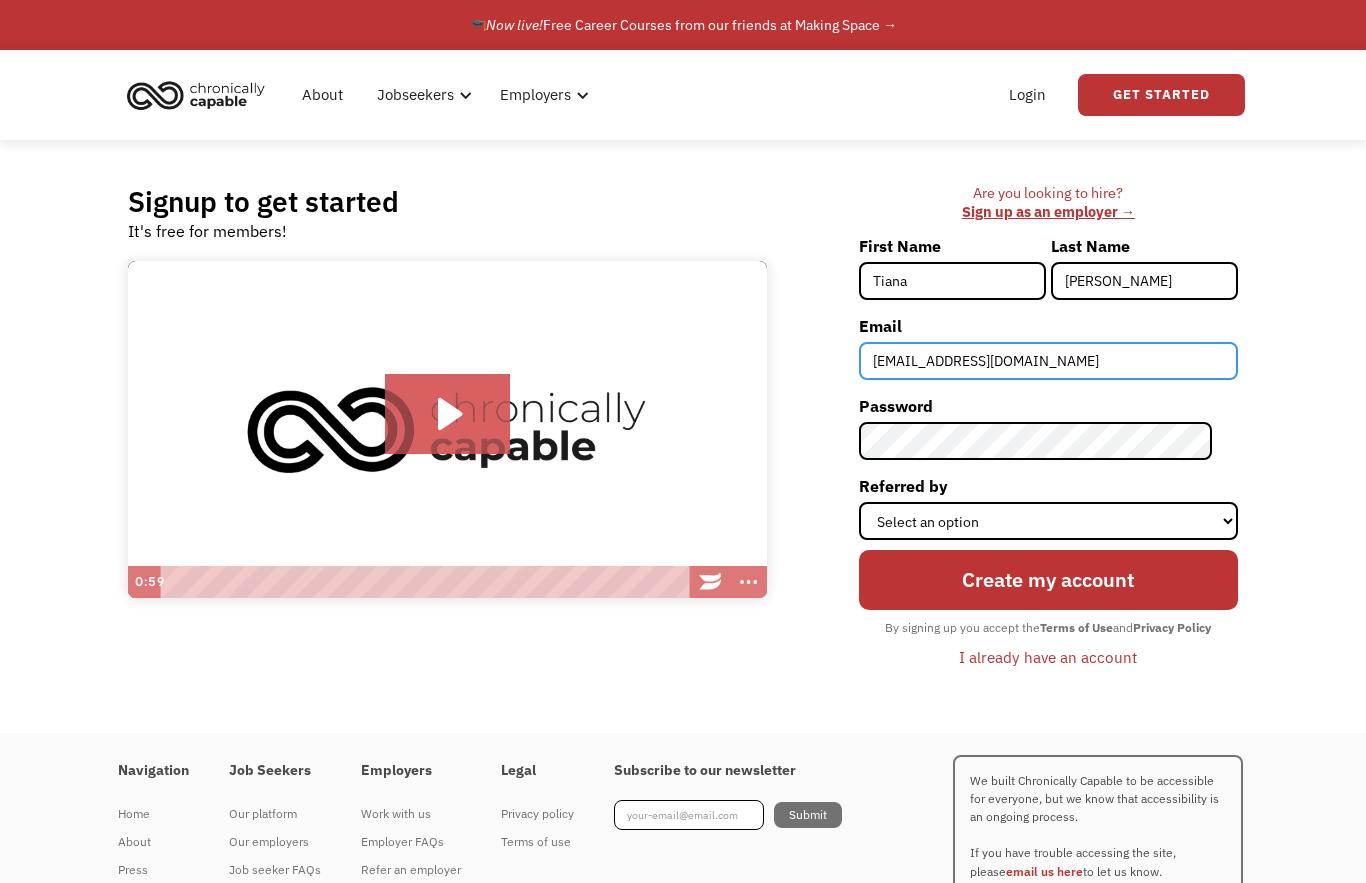 type on "[EMAIL_ADDRESS][DOMAIN_NAME]" 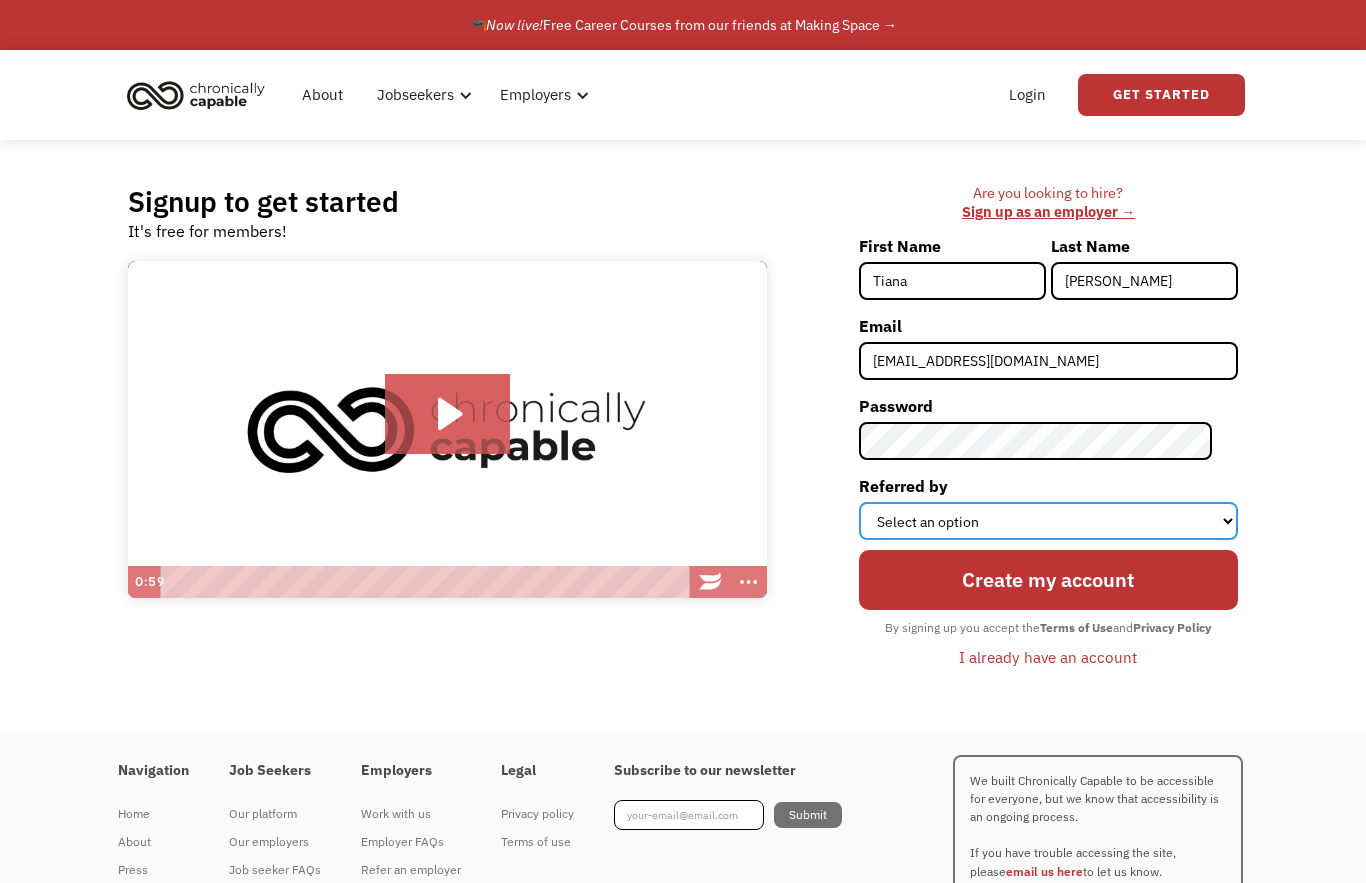 click on "Select an option Instagram Facebook Twitter Search Engine News Article Word of Mouth Employer Other" at bounding box center (1048, 521) 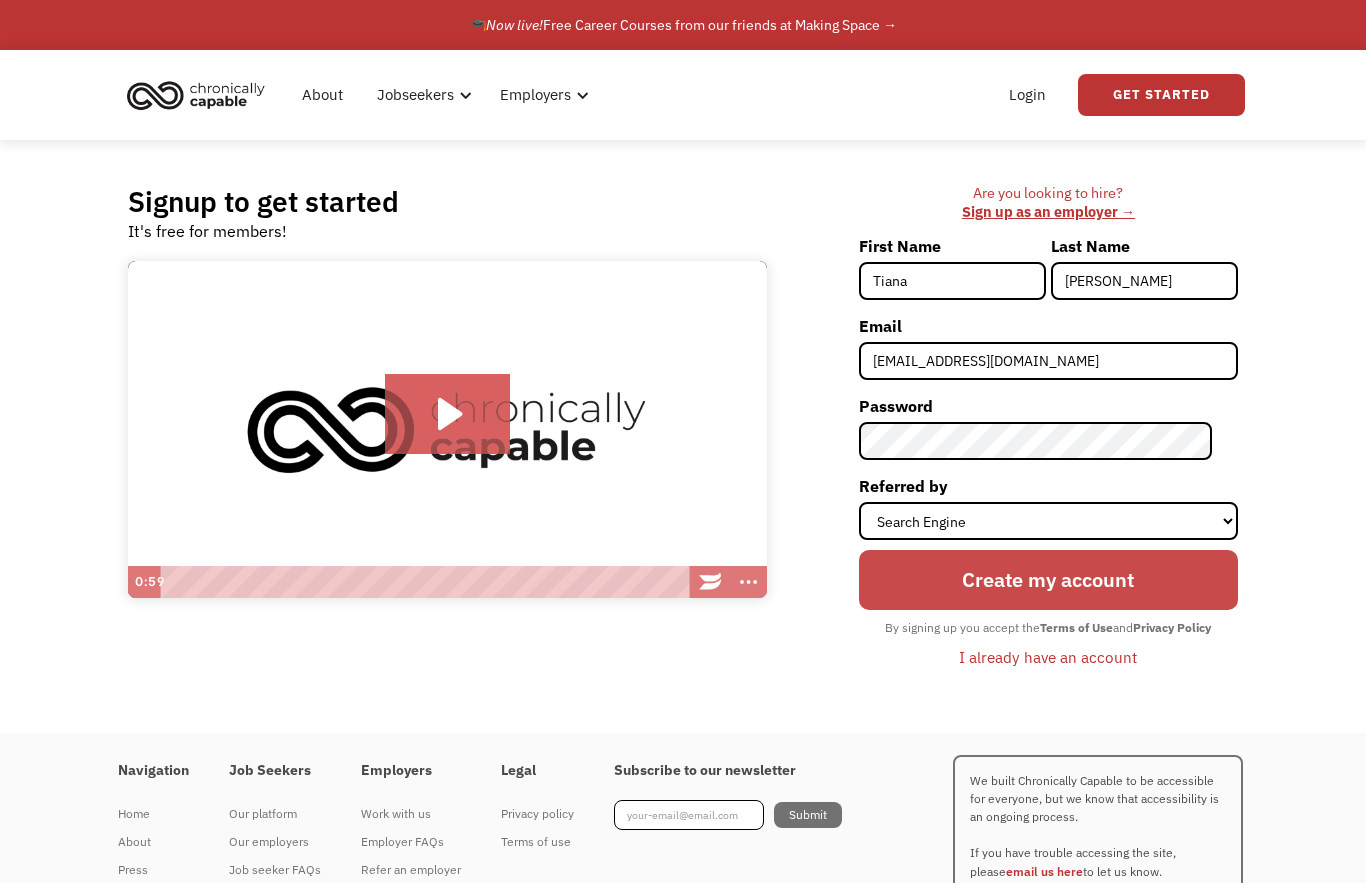 click on "Create my account" at bounding box center [1048, 579] 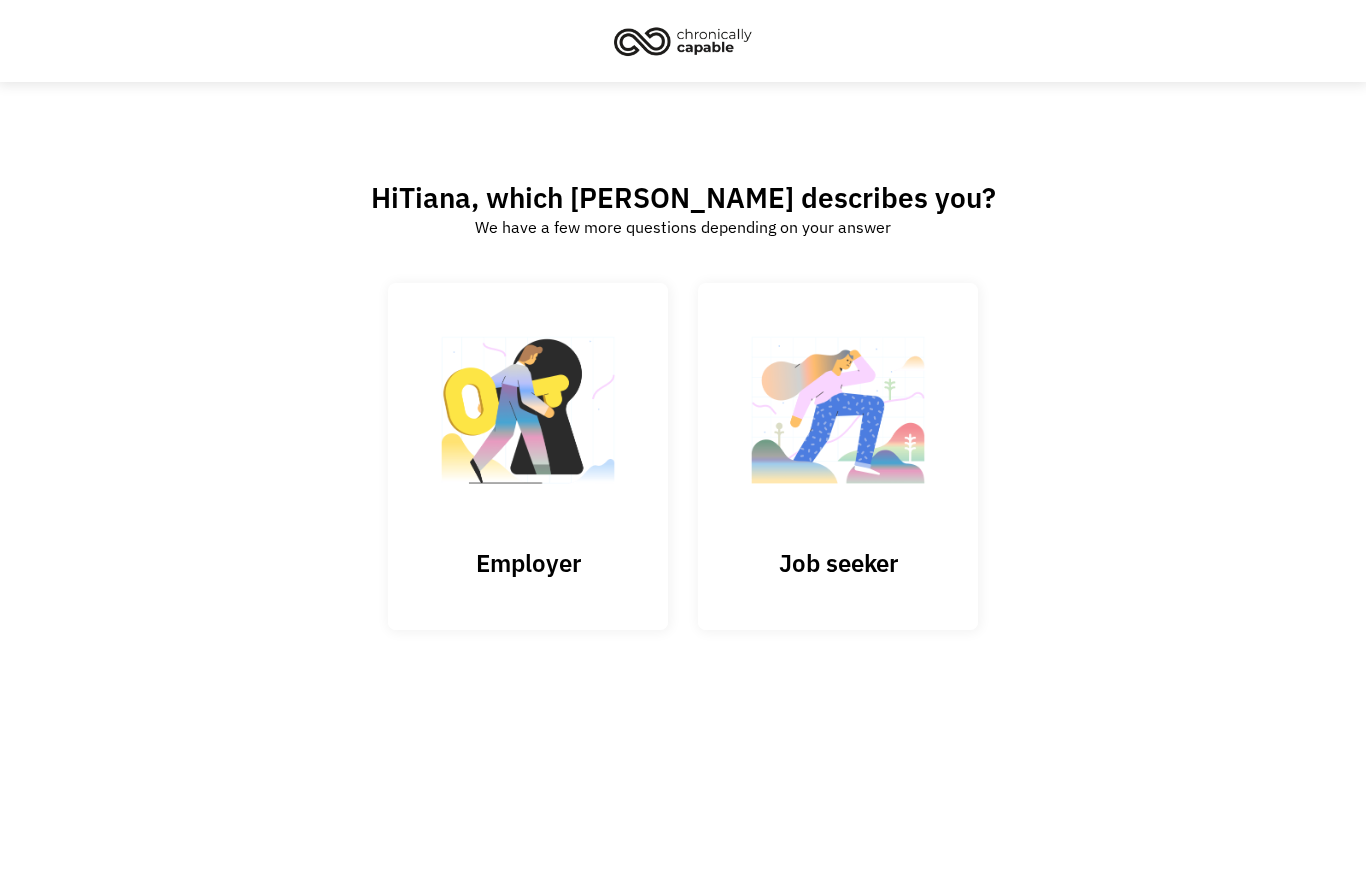 scroll, scrollTop: 0, scrollLeft: 0, axis: both 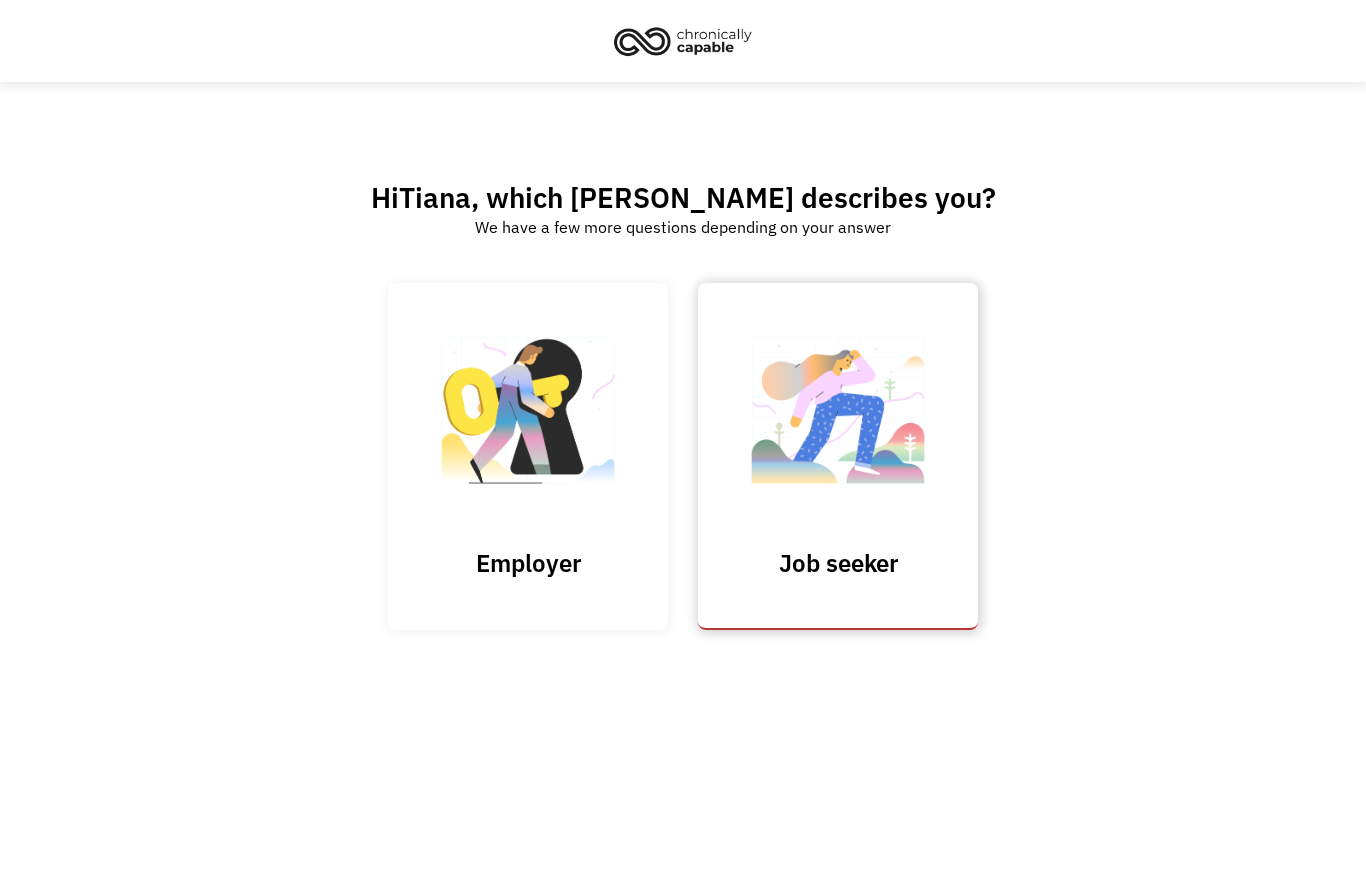 click at bounding box center (838, 420) 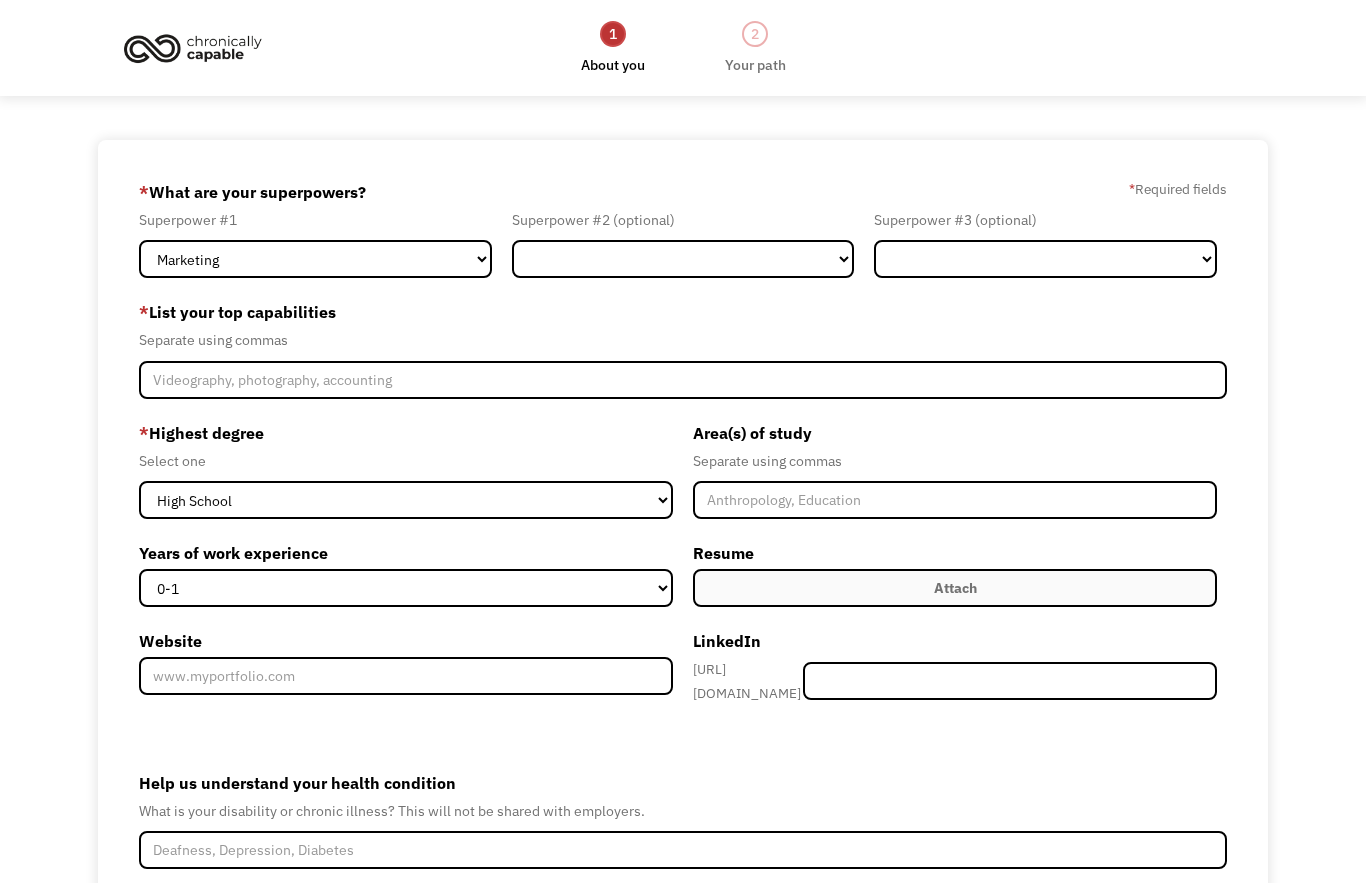scroll, scrollTop: 0, scrollLeft: 0, axis: both 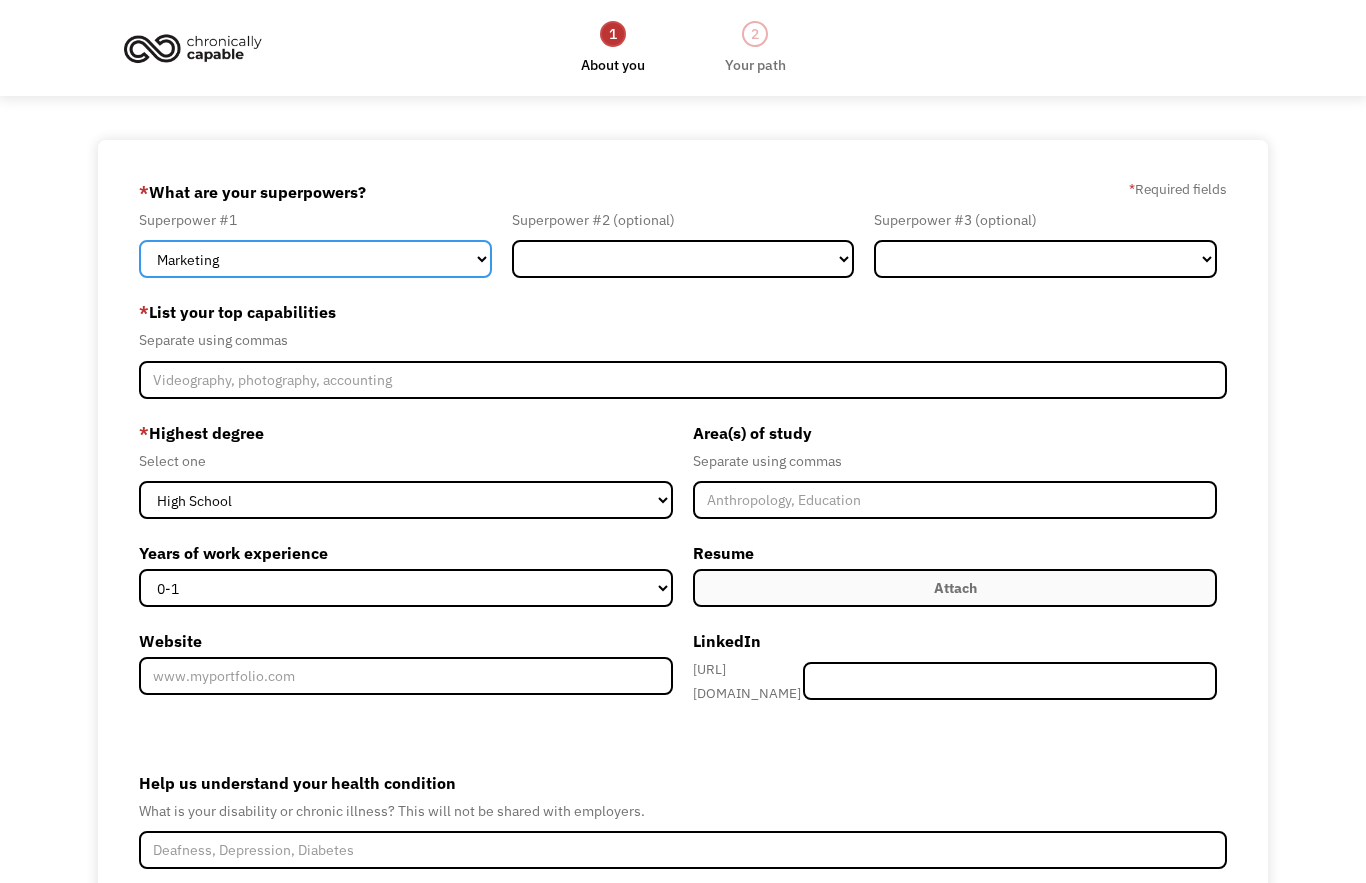 click on "Marketing Human Resources Finance Technology Operations Sales Industrial & Manufacturing Administration Legal Communications & Public Relations Customer Service Design Healthcare Science & Education Engineering & Construction Other" at bounding box center [315, 259] 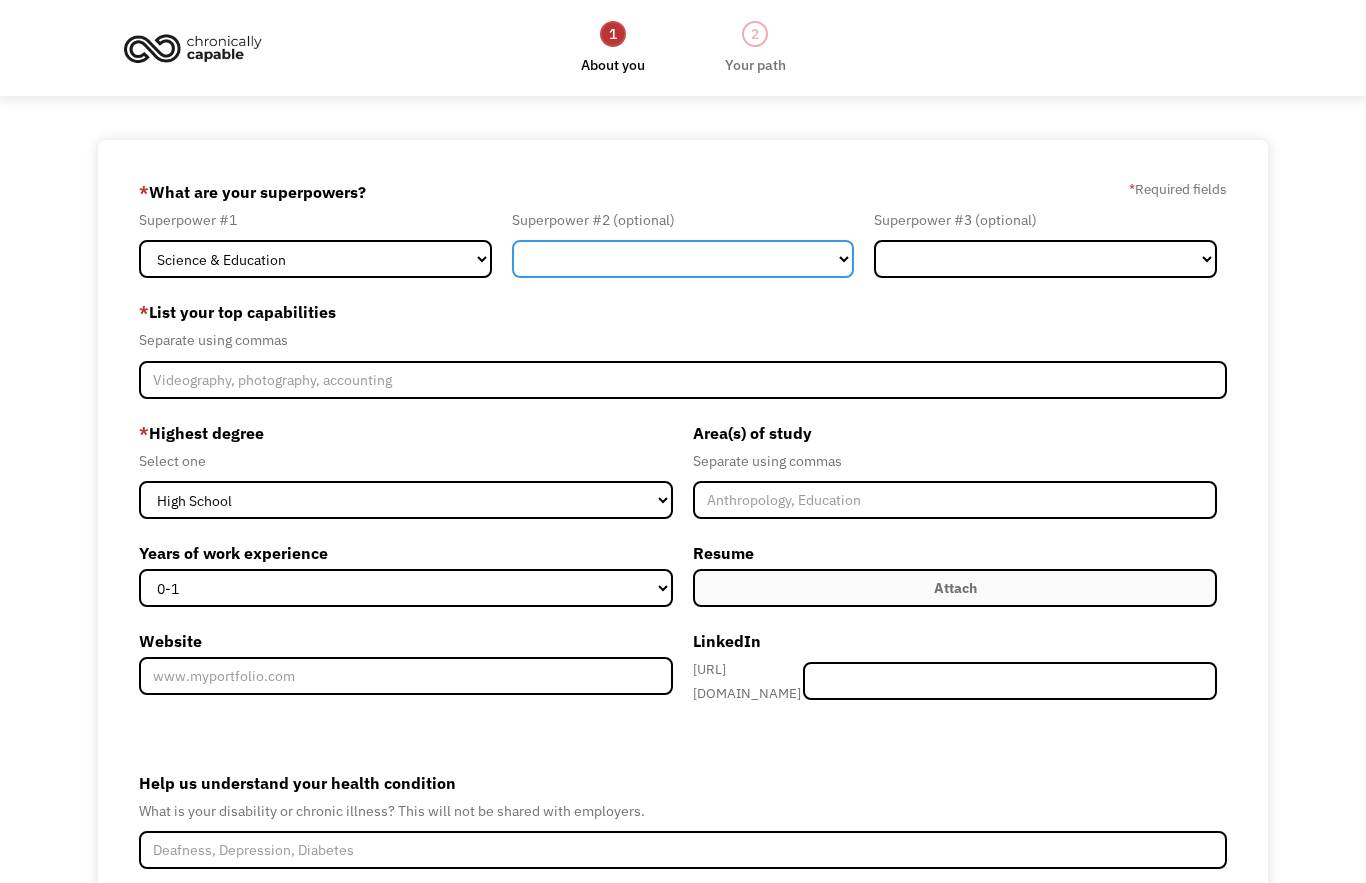 click on "Marketing Human Resources Finance Technology Operations Sales Industrial & Manufacturing Administration Legal Communications & Public Relations Customer Service Design Healthcare Science & Education Engineering & Construction Other" at bounding box center [683, 259] 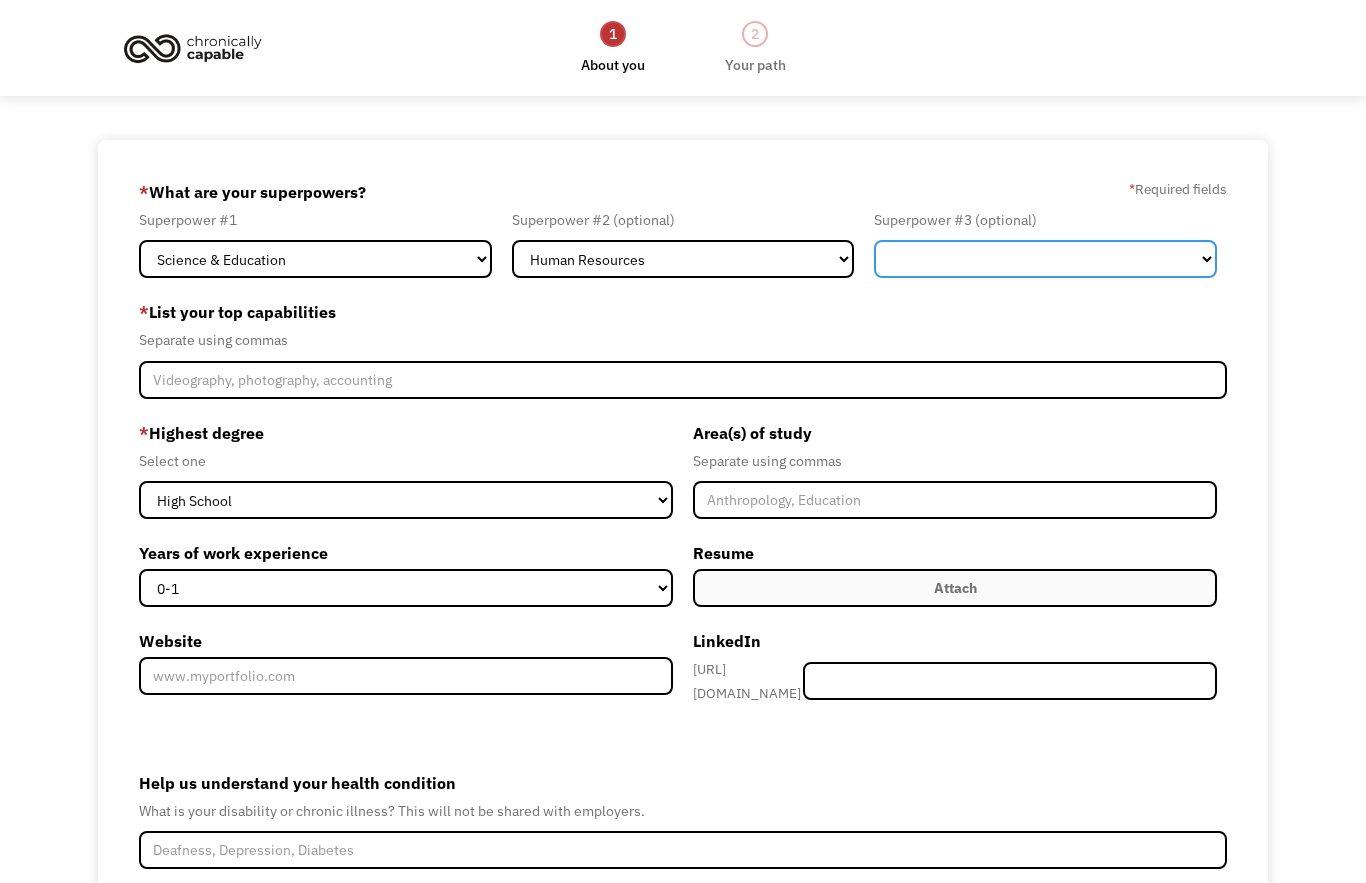 click on "Marketing Human Resources Finance Technology Operations Sales Industrial & Manufacturing Administration Legal Communications & Public Relations Customer Service Design Healthcare Science & Education Engineering & Construction Other" at bounding box center [1045, 259] 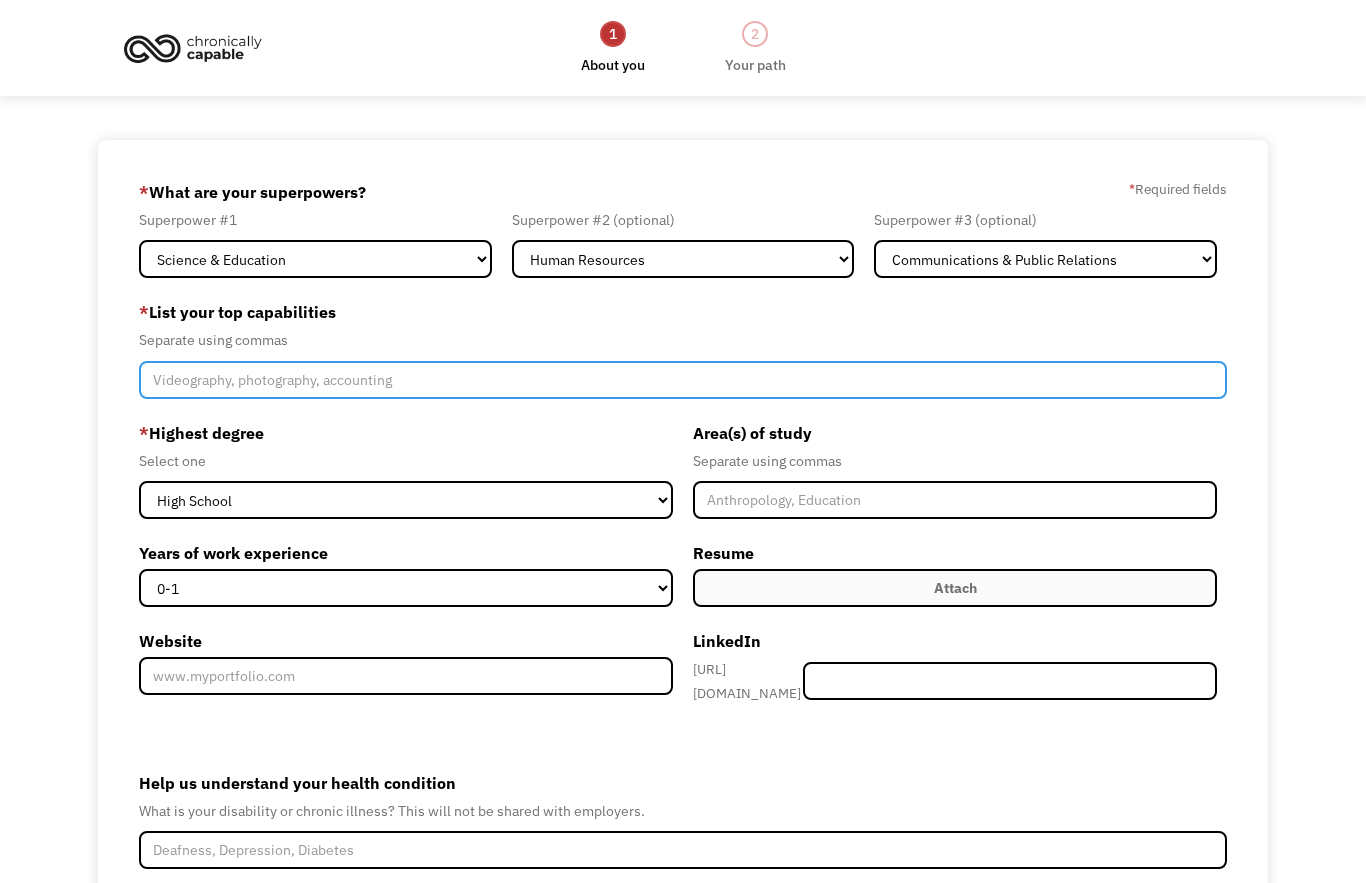 click at bounding box center [683, 380] 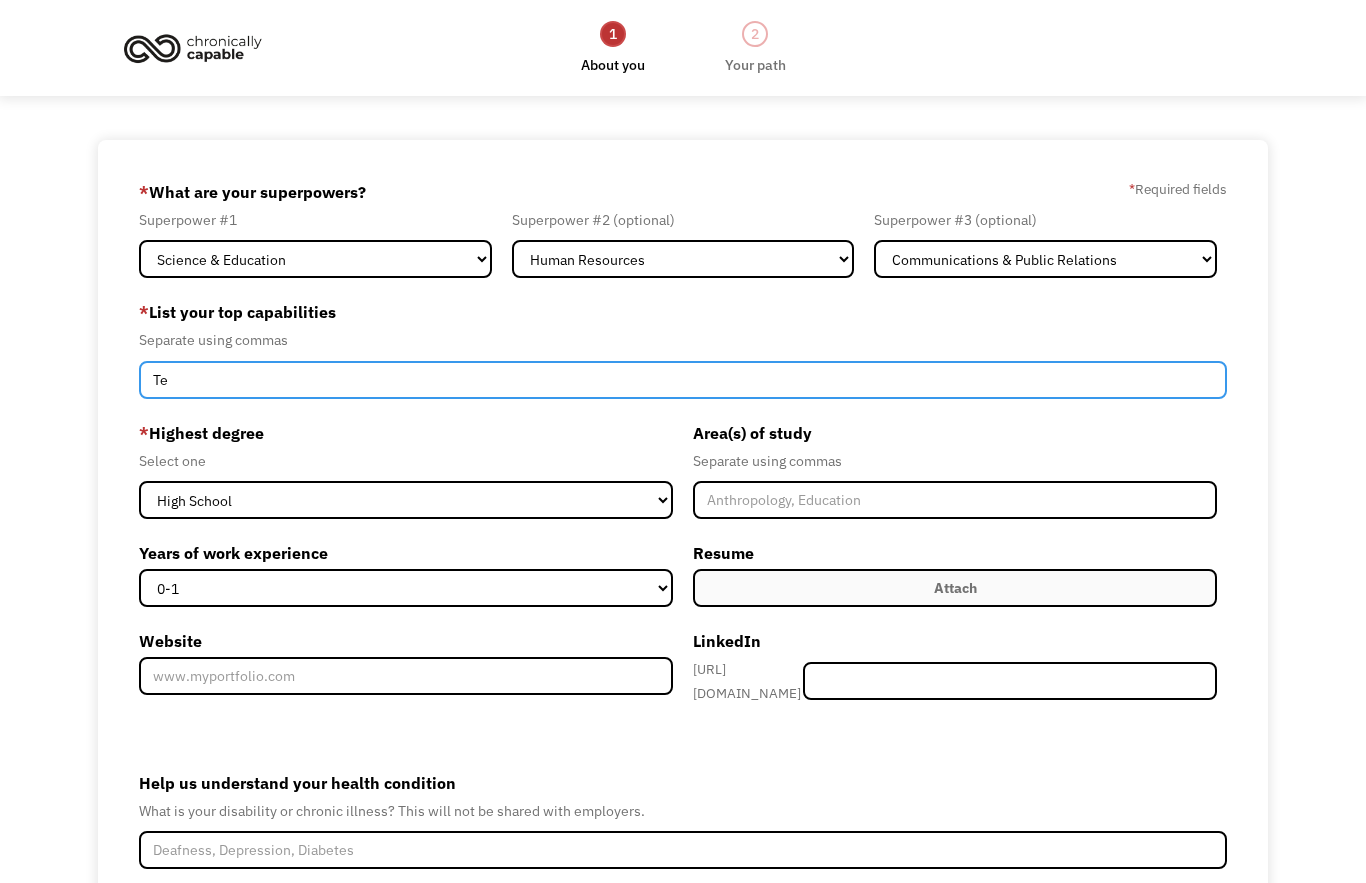 type on "T" 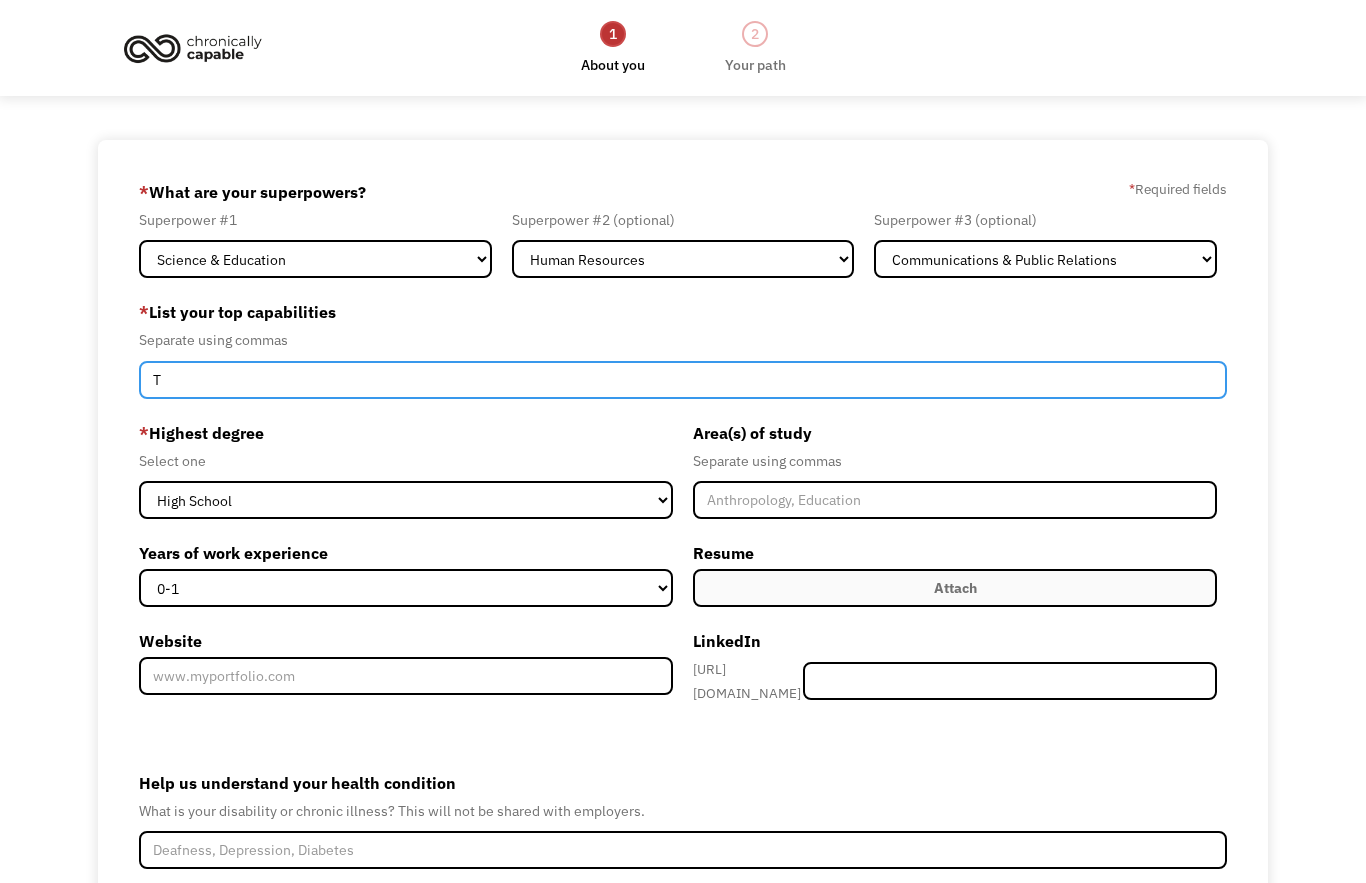 type 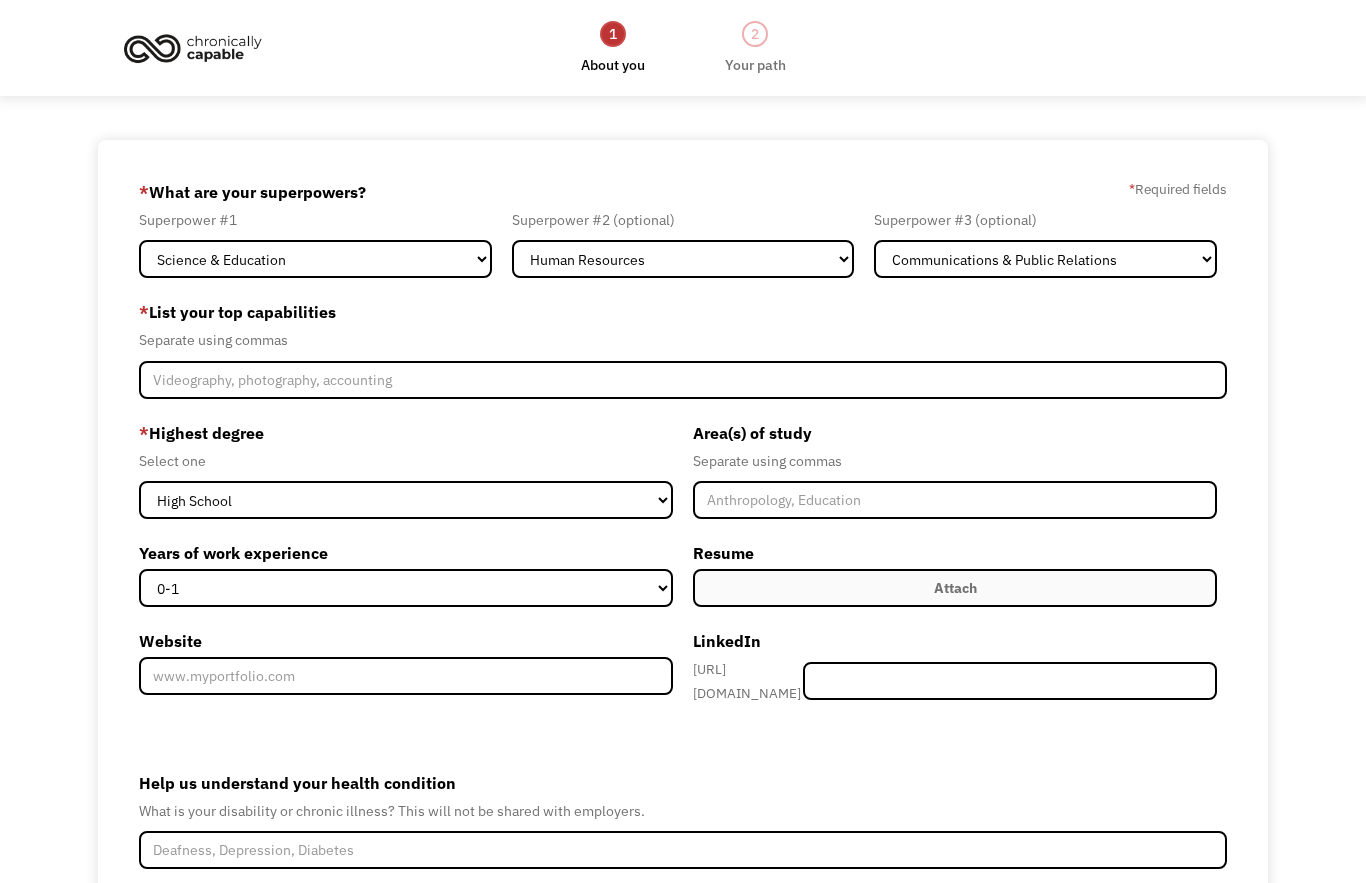 click on "1 About you 2 Your path Dashboard 68783448d52266b54f7257f5 tianastiger05@gmail.com Tiana Stiger Search Engine * What are your superpowers? * Required fields Superpower #1 Marketing Human Resources Finance Technology Operations Sales Industrial & Manufacturing Administration Legal Communications & Public Relations Customer Service Design Healthcare Science & Education Engineering & Construction Other Superpower #2 (optional) Marketing Human Resources Finance Technology Operations Sales Industrial & Manufacturing Administration Legal Communications & Public Relations Customer Service Design Healthcare Science & Education Engineering & Construction Other Superpower #3 (optional) Marketing Human Resources Finance Technology Operations Sales Industrial & Manufacturing Administration Legal Communications & Public Relations Customer Service Design Healthcare Science & Education Engineering & Construction Other * List your top capabilities Separate using commas * Highest degree Select one High School Associates PhD" at bounding box center (683, 441) 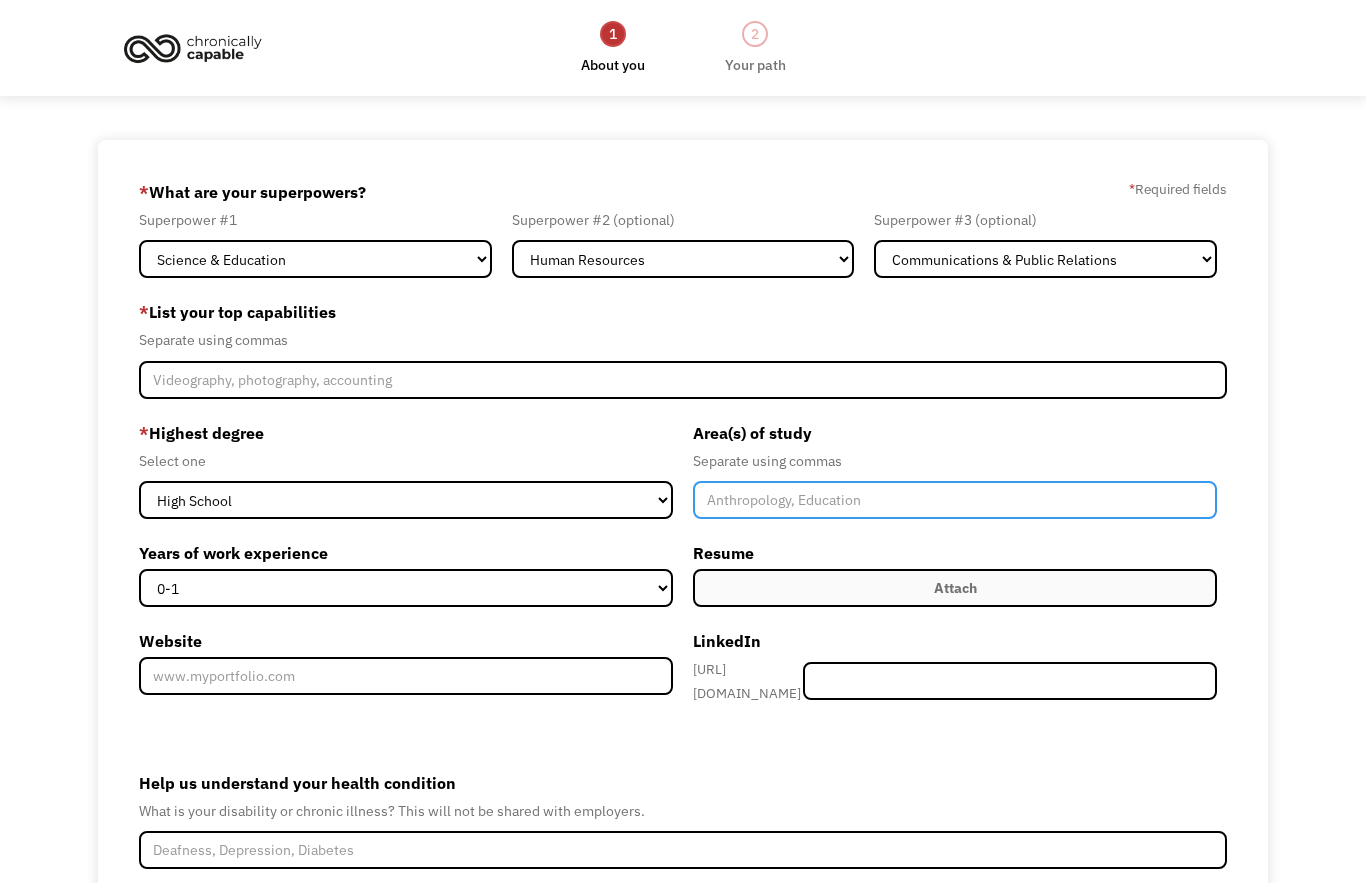 click at bounding box center (955, 500) 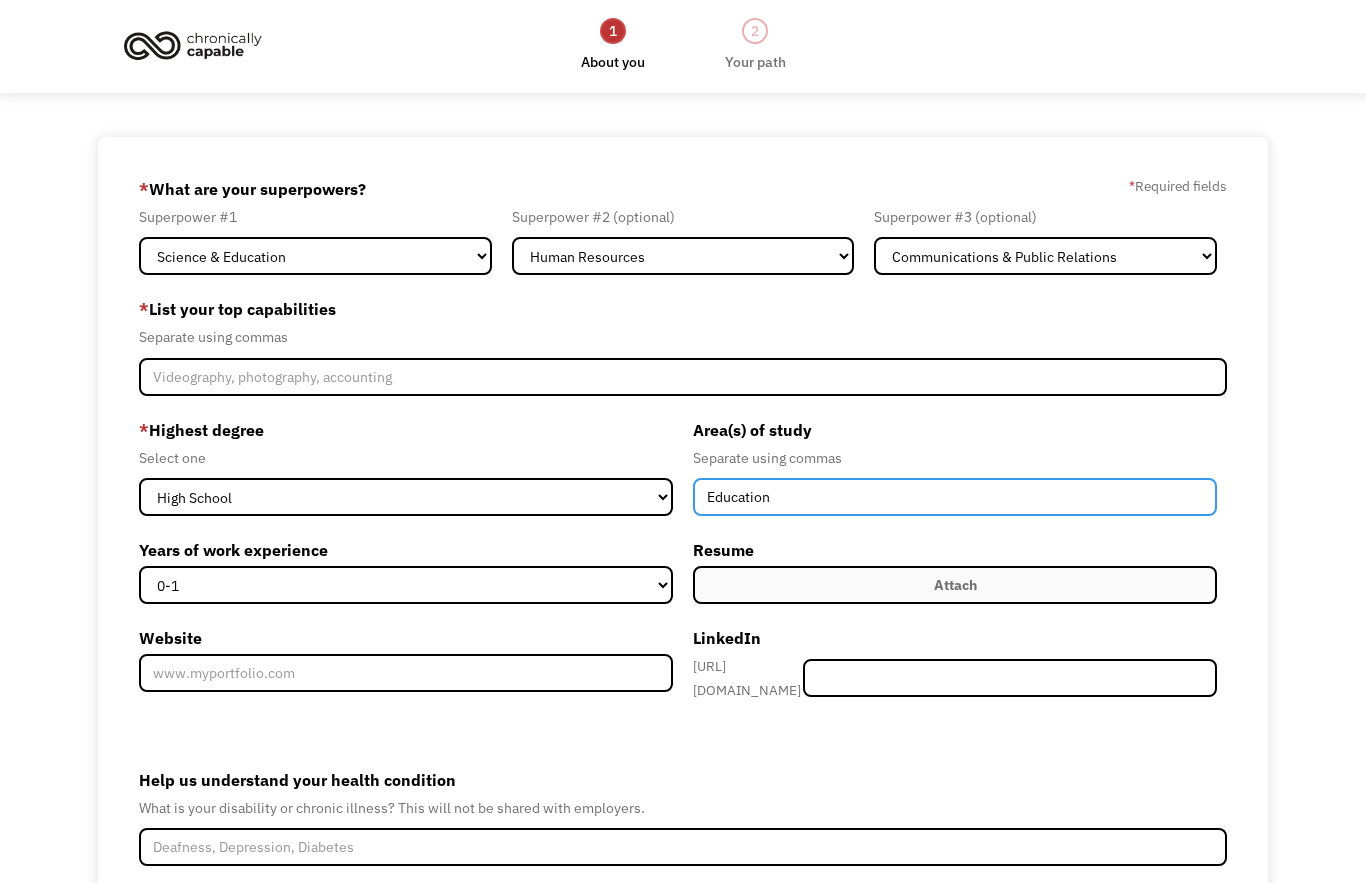 scroll, scrollTop: 161, scrollLeft: 0, axis: vertical 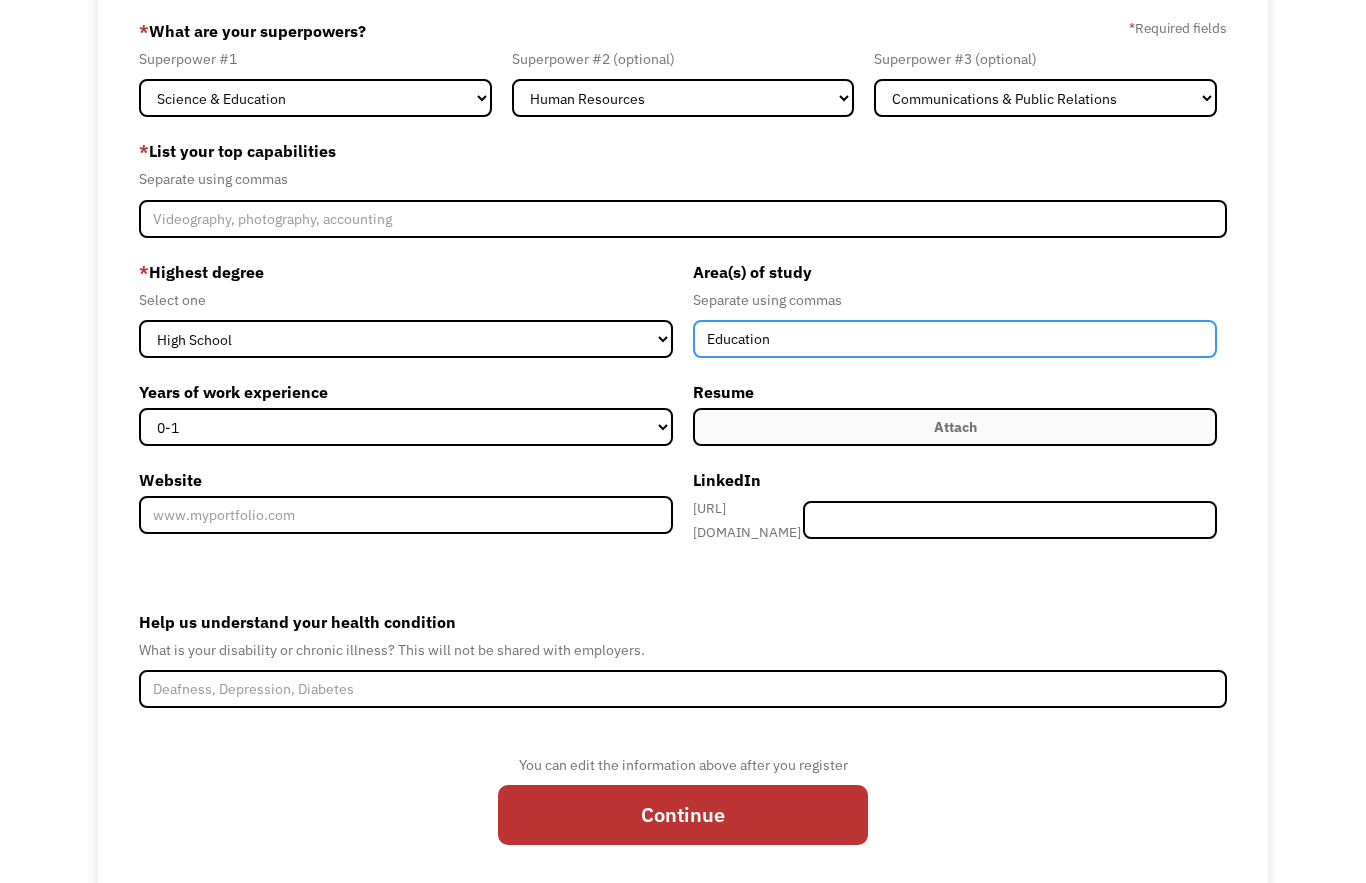 type on "Education" 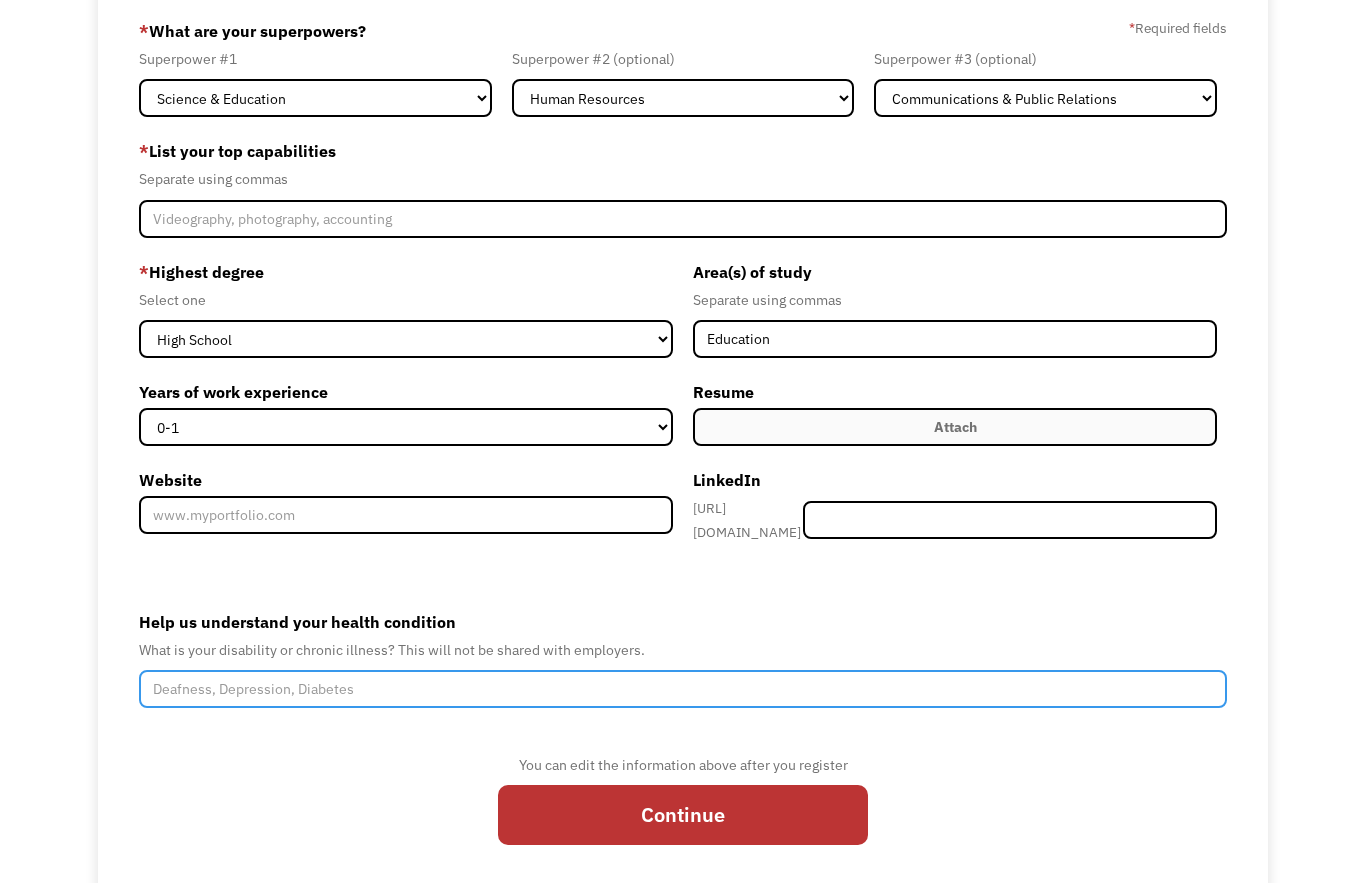 click on "Help us understand your health condition" at bounding box center (683, 689) 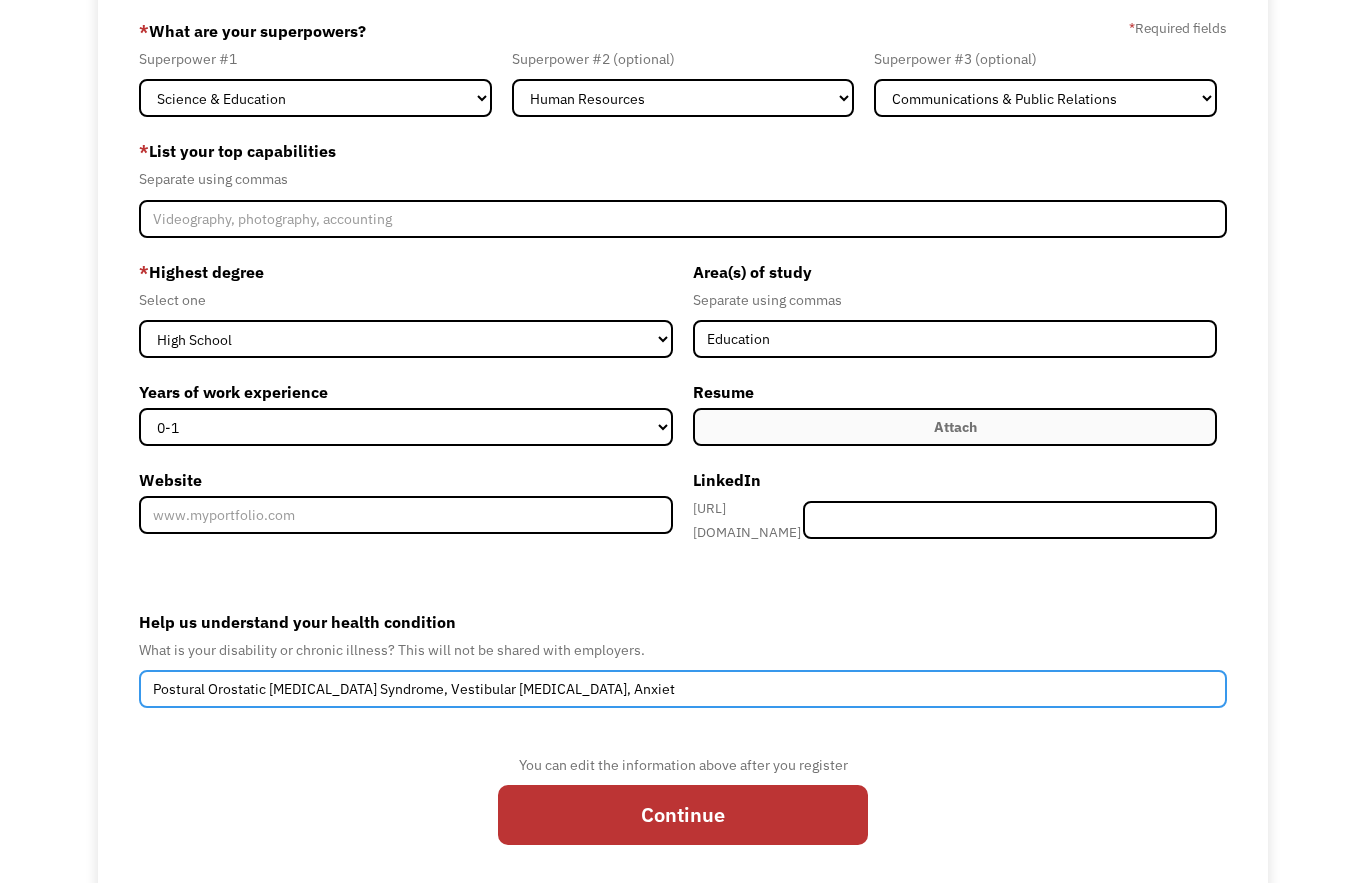 type on "Postural Orostatic Tachycardia Syndrome, Vestibular Migraines, Anxiety" 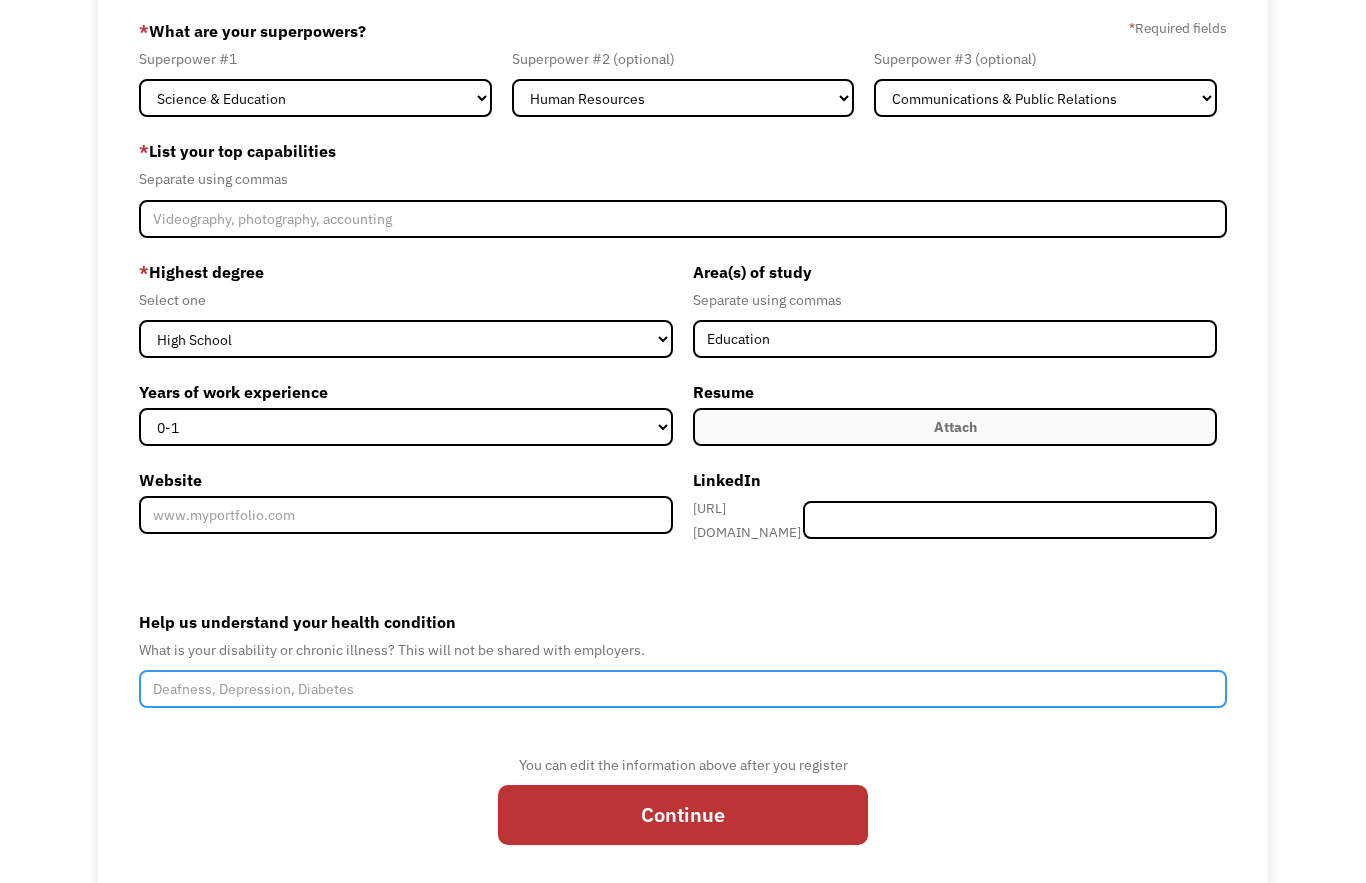 paste on "Postural Orostatic Tachycardia Syndrome, Vestibular Migraines, Anxiety" 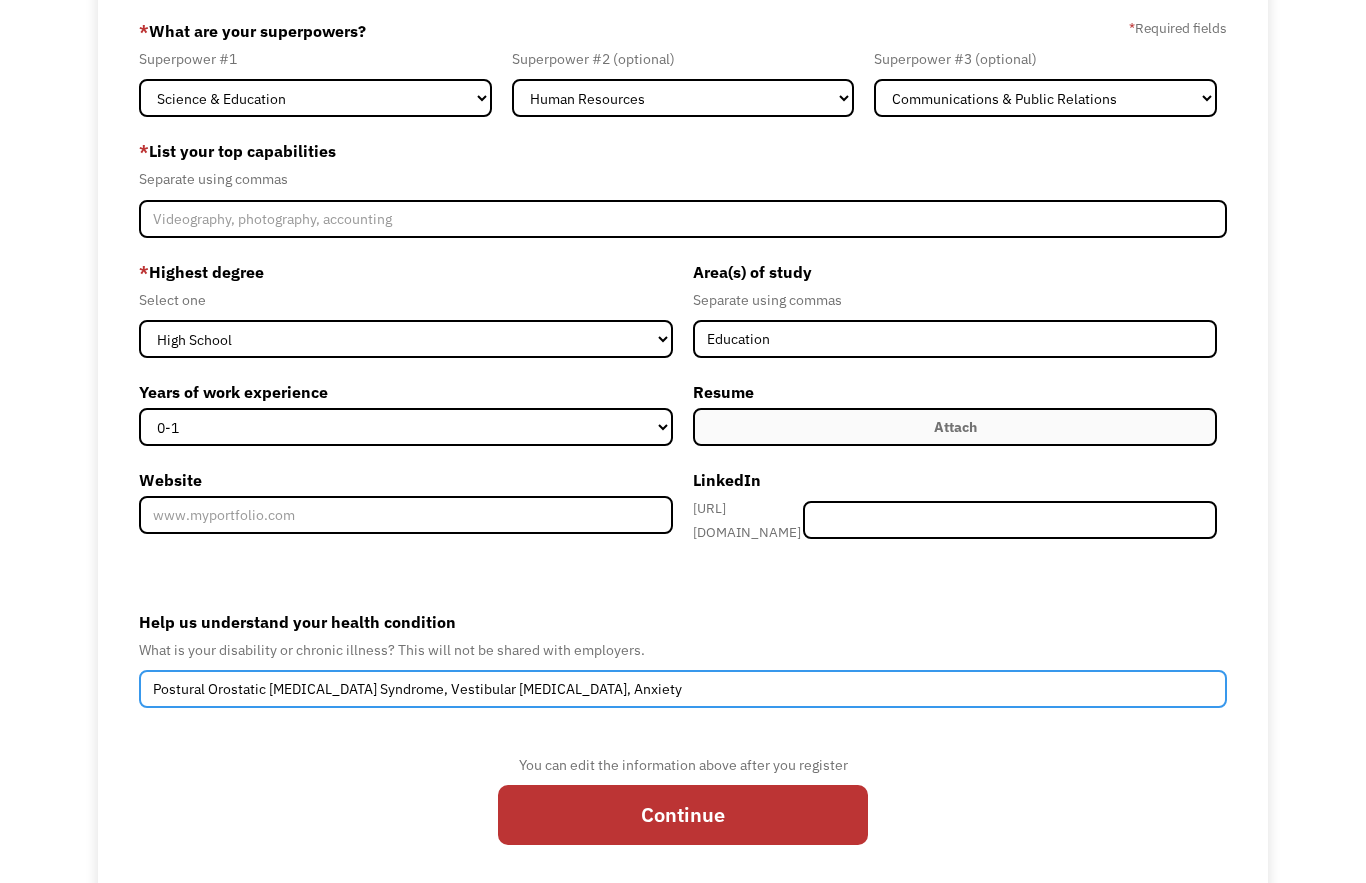 type on "Postural Orostatic Tachycardia Syndrome, Vestibular Migraines, Anxiety" 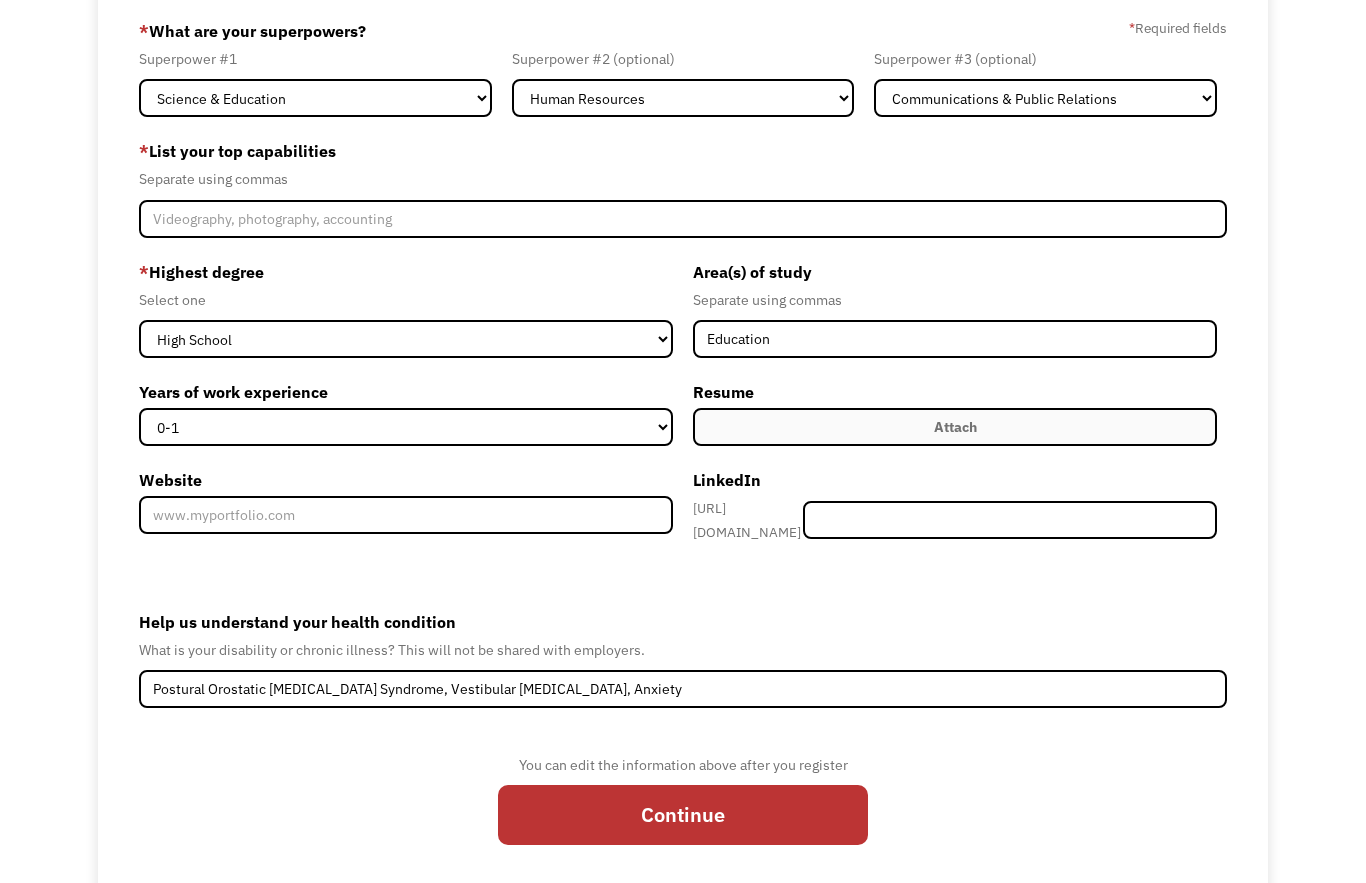 click on "68783448d52266b54f7257f5 tianastiger05@gmail.com Tiana Stiger Search Engine * What are your superpowers? * Required fields Superpower #1 Marketing Human Resources Finance Technology Operations Sales Industrial & Manufacturing Administration Legal Communications & Public Relations Customer Service Design Healthcare Science & Education Engineering & Construction Other Superpower #2 (optional) Marketing Human Resources Finance Technology Operations Sales Industrial & Manufacturing Administration Legal Communications & Public Relations Customer Service Design Healthcare Science & Education Engineering & Construction Other Superpower #3 (optional) Marketing Human Resources Finance Technology Operations Sales Industrial & Manufacturing Administration Legal Communications & Public Relations Customer Service Design Healthcare Science & Education Engineering & Construction Other * List your top capabilities Separate using commas * Highest degree Select one High School Associates Bachelors Master's PhD 0-1 2-4 5-10 15+" at bounding box center (683, 439) 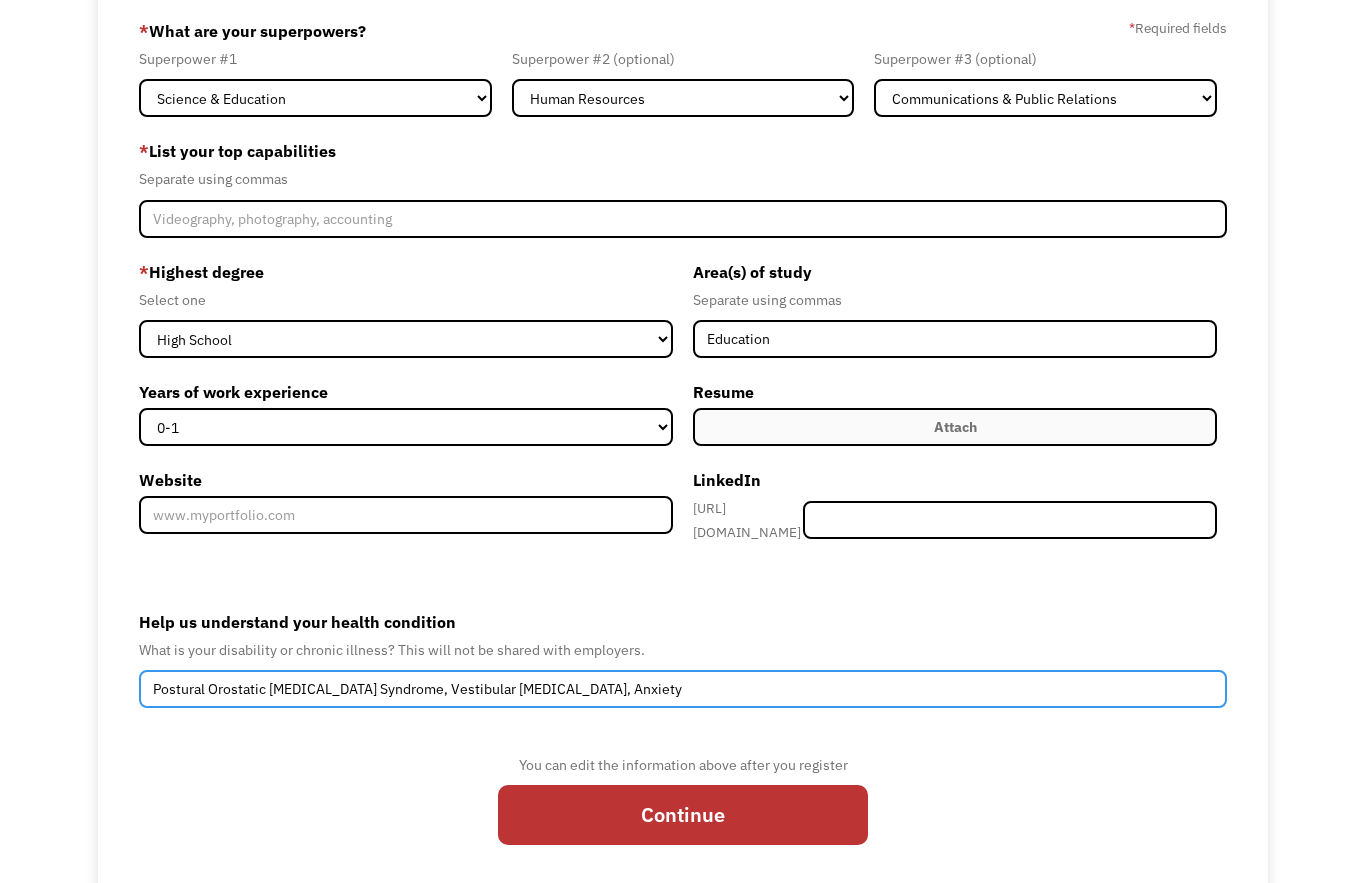 click on "Postural Orostatic Tachycardia Syndrome, Vestibular Migraines, Anxiety" at bounding box center (683, 689) 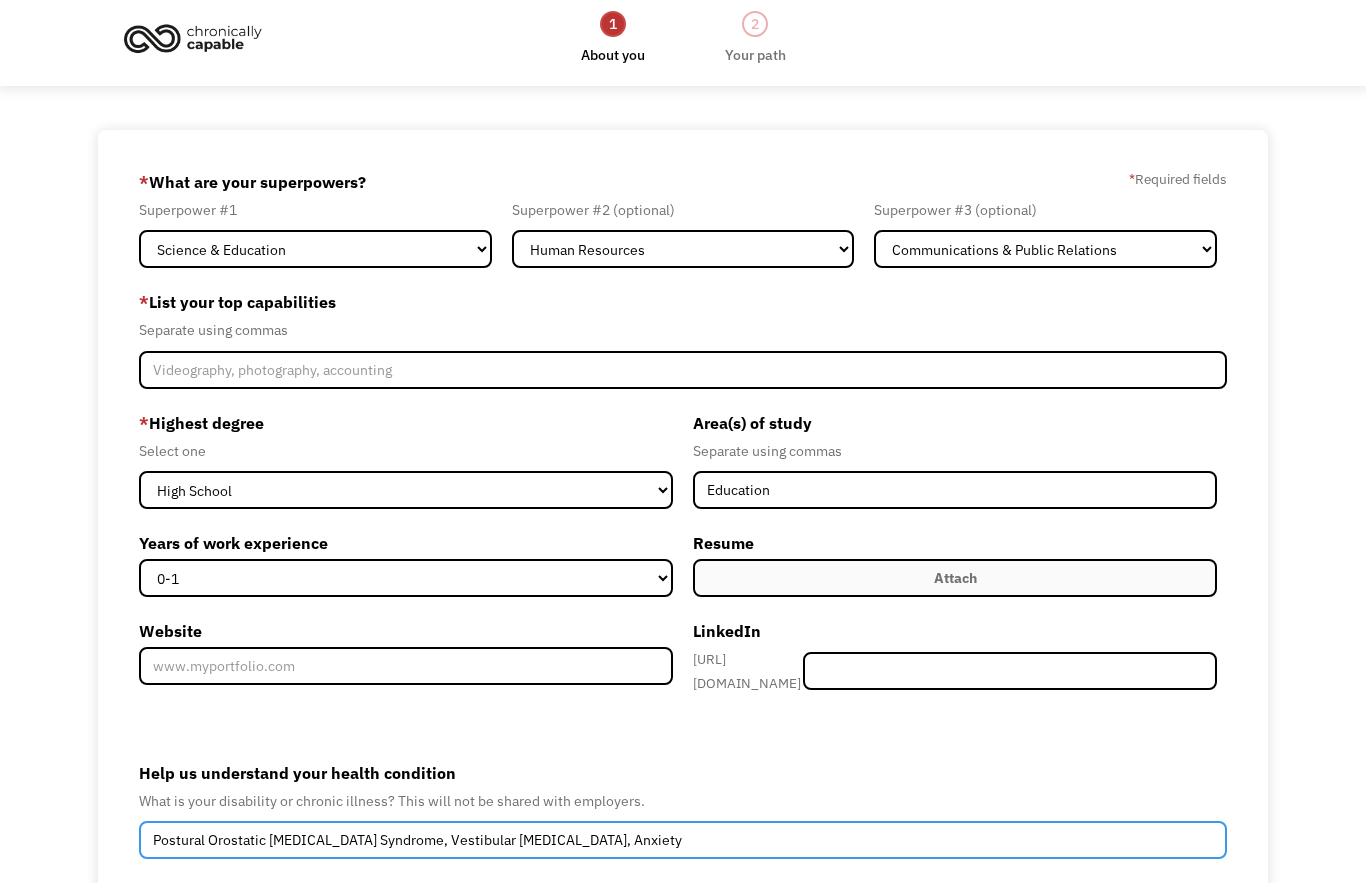 scroll, scrollTop: 0, scrollLeft: 0, axis: both 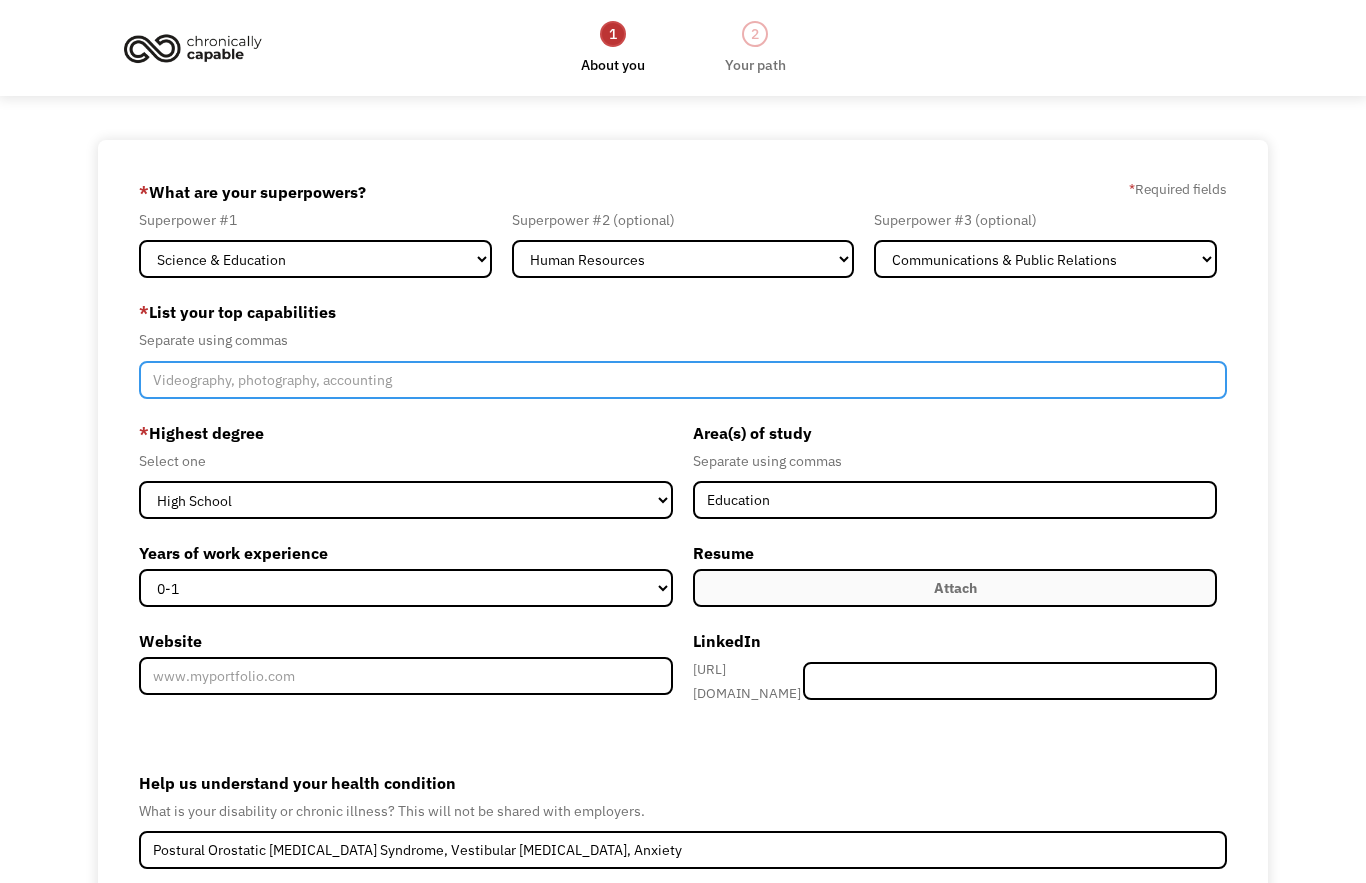 click at bounding box center (683, 380) 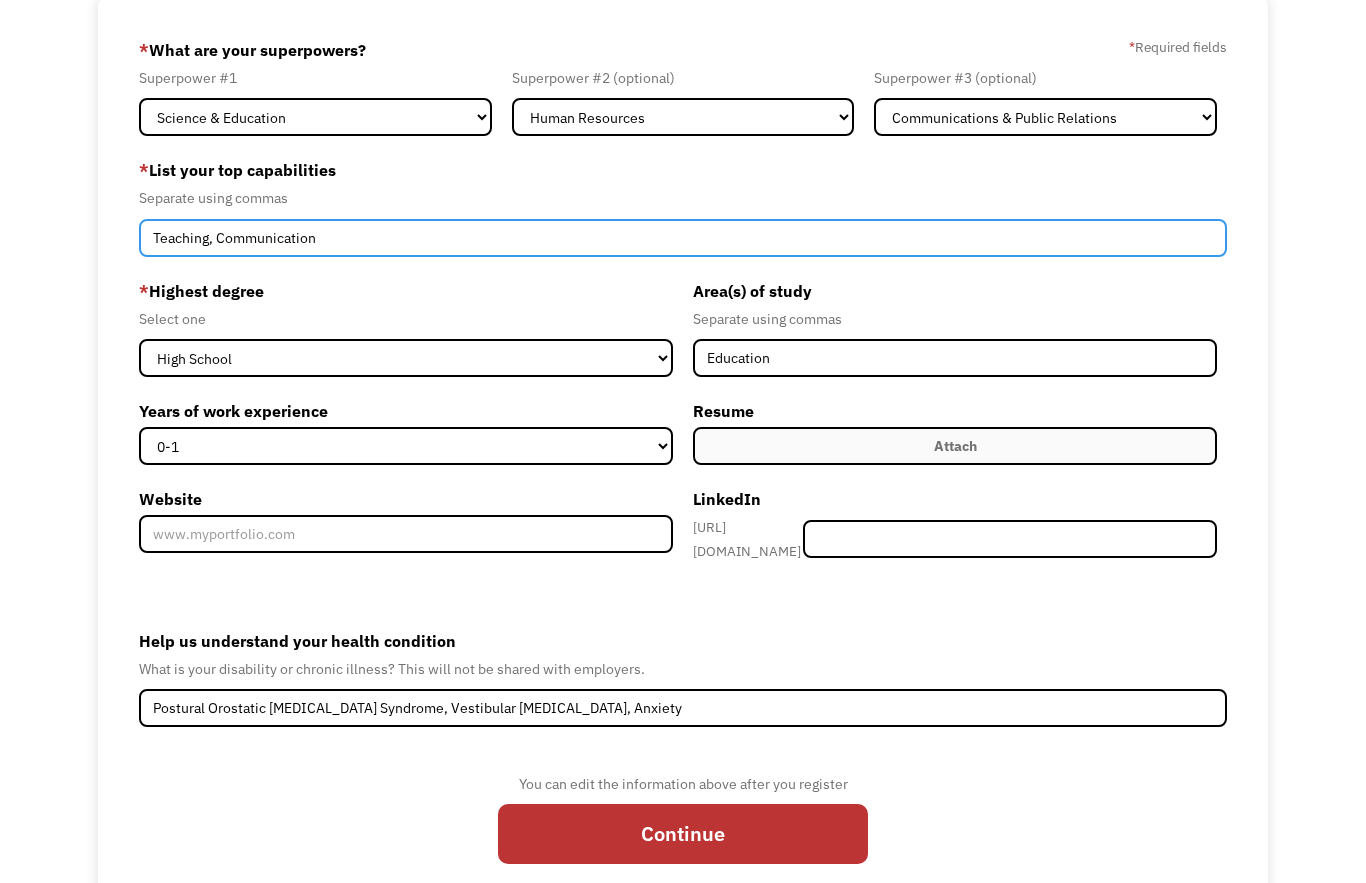scroll, scrollTop: 142, scrollLeft: 0, axis: vertical 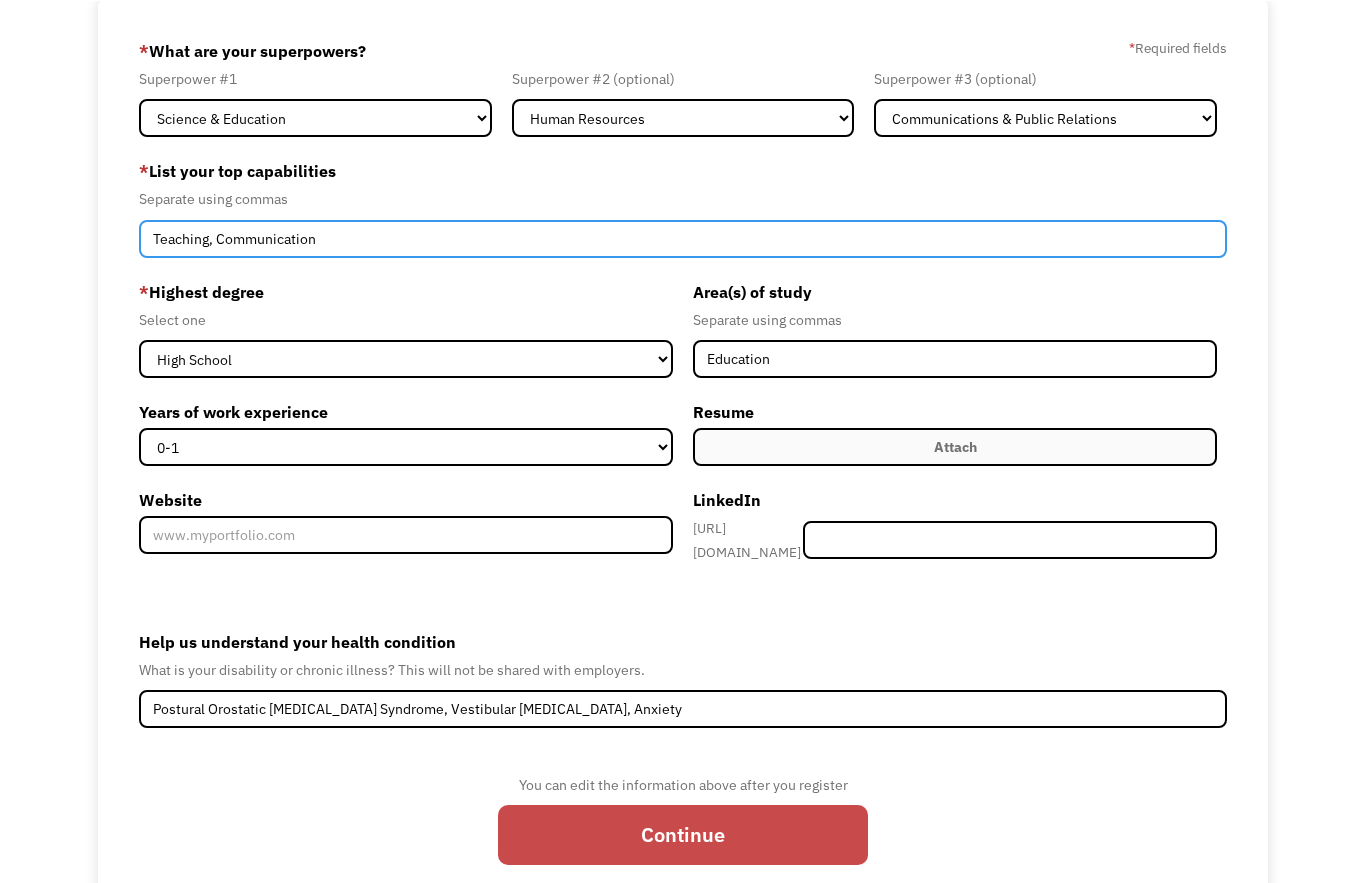 type on "Teaching, Communication" 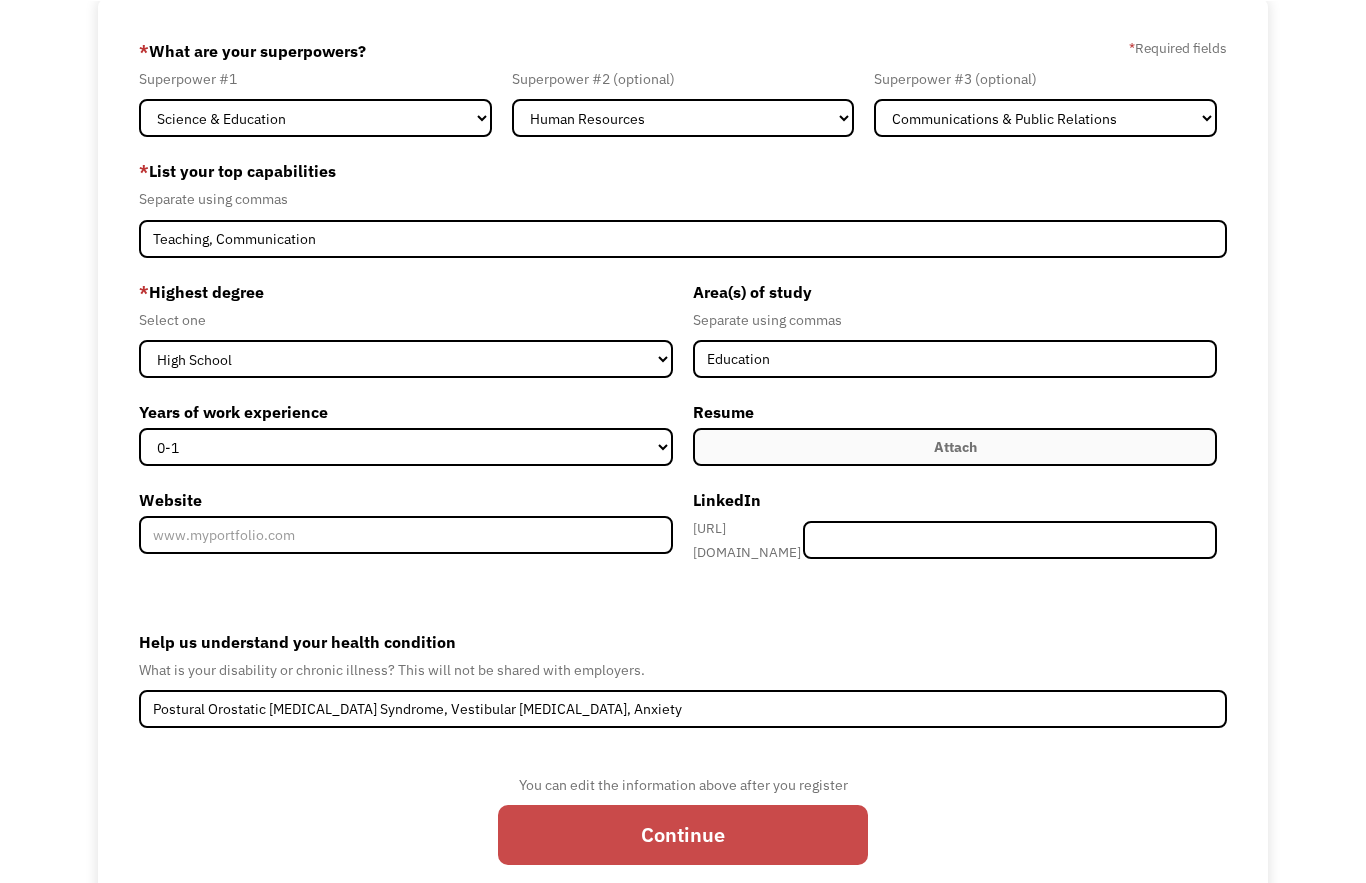click on "Continue" at bounding box center [683, 833] 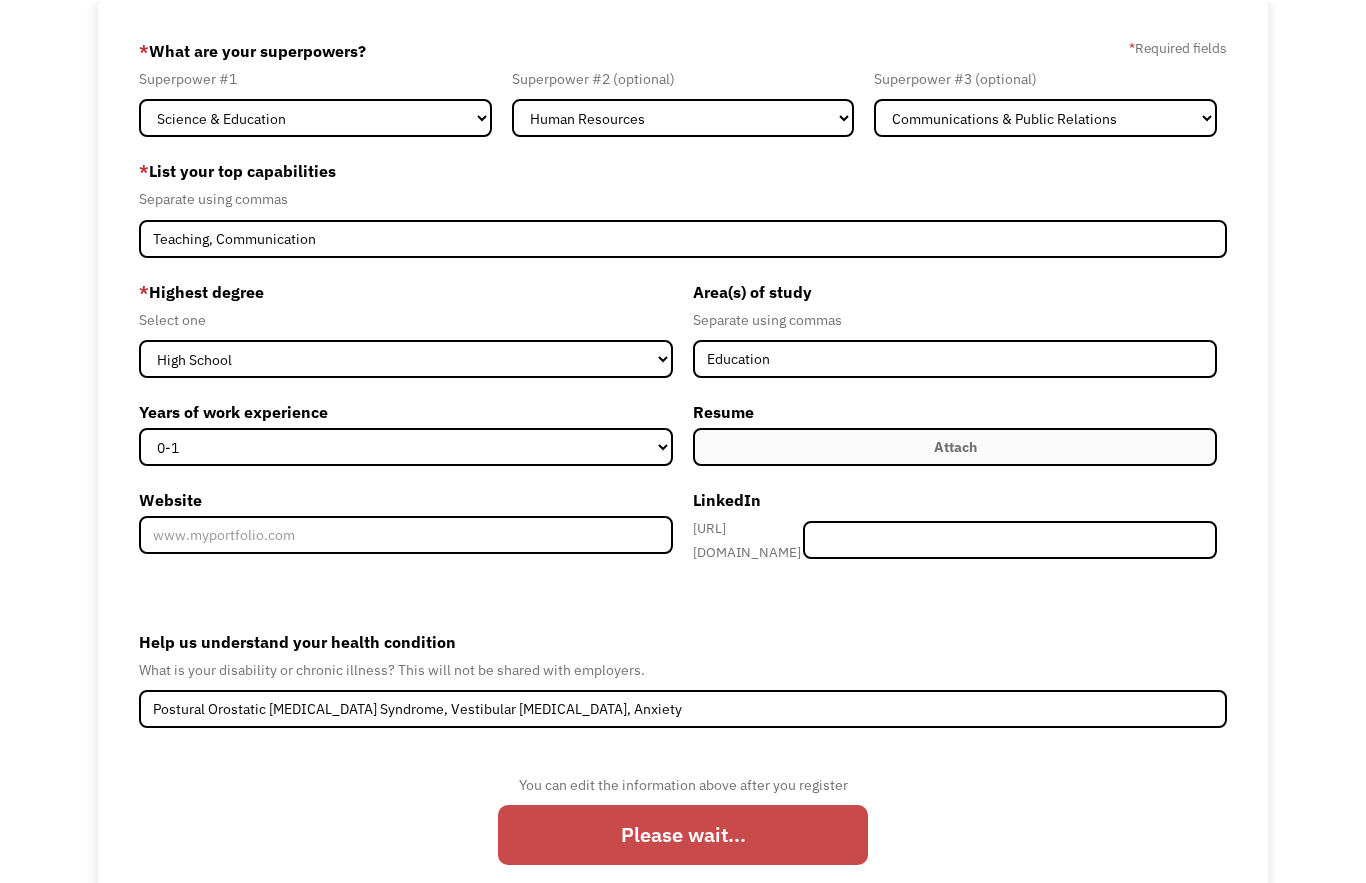 scroll, scrollTop: 141, scrollLeft: 0, axis: vertical 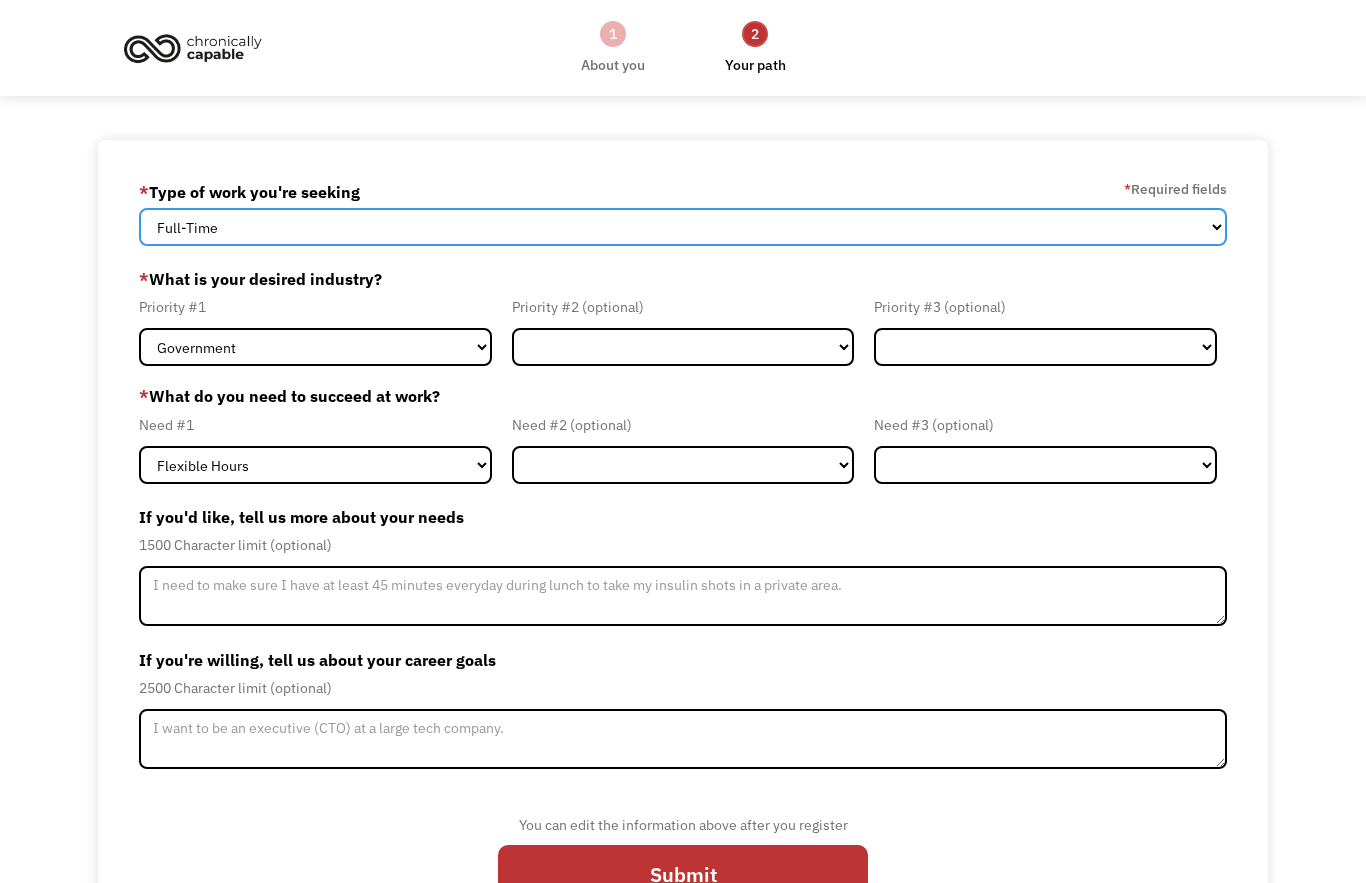 click on "Full-Time  Part-Time Both Full-Time and Part-Time" at bounding box center (683, 227) 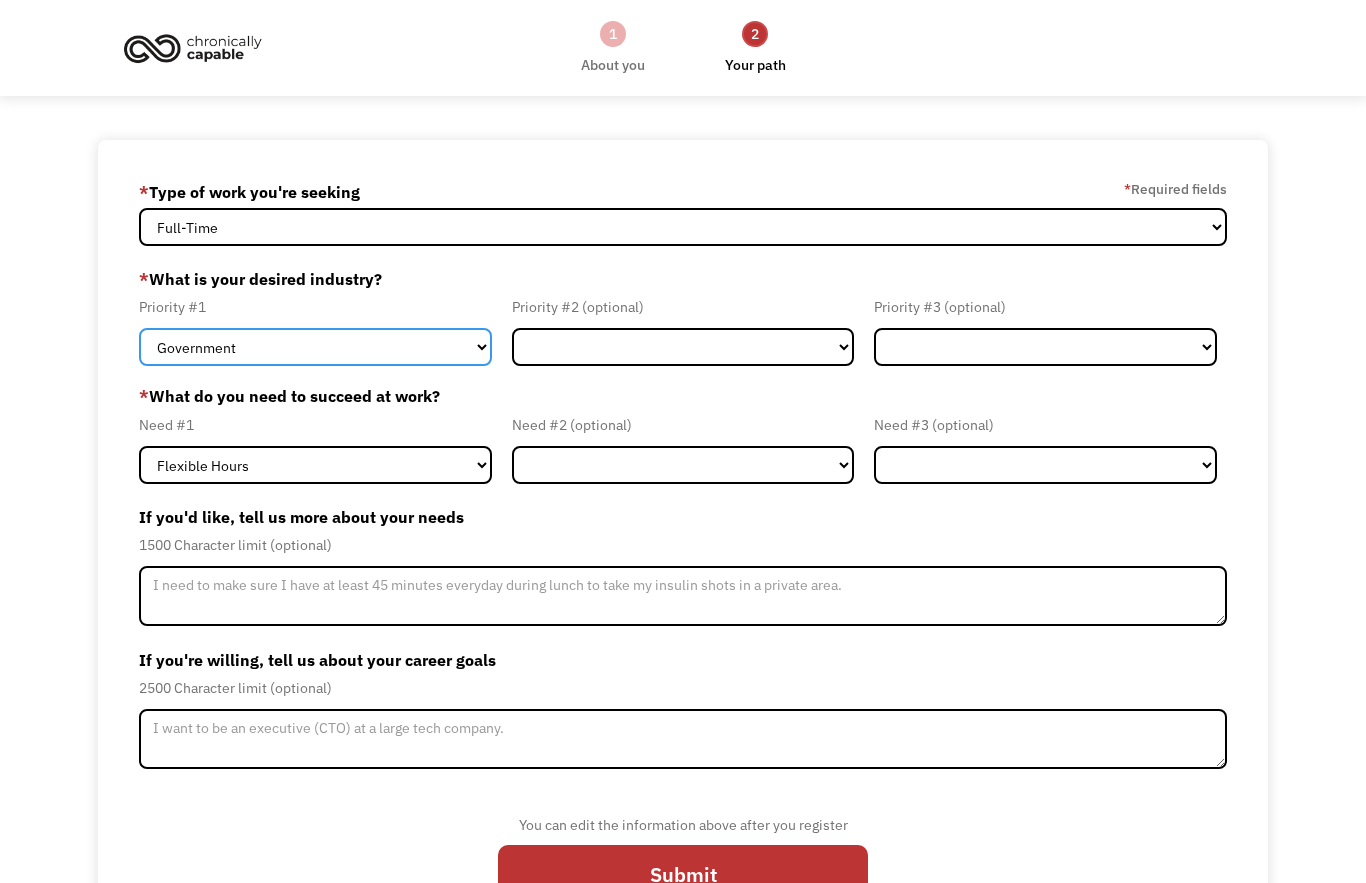 click on "Government Finance & Insurance Health & Social Care Tech & Engineering Creative & Design Administrative Education Other" at bounding box center [315, 347] 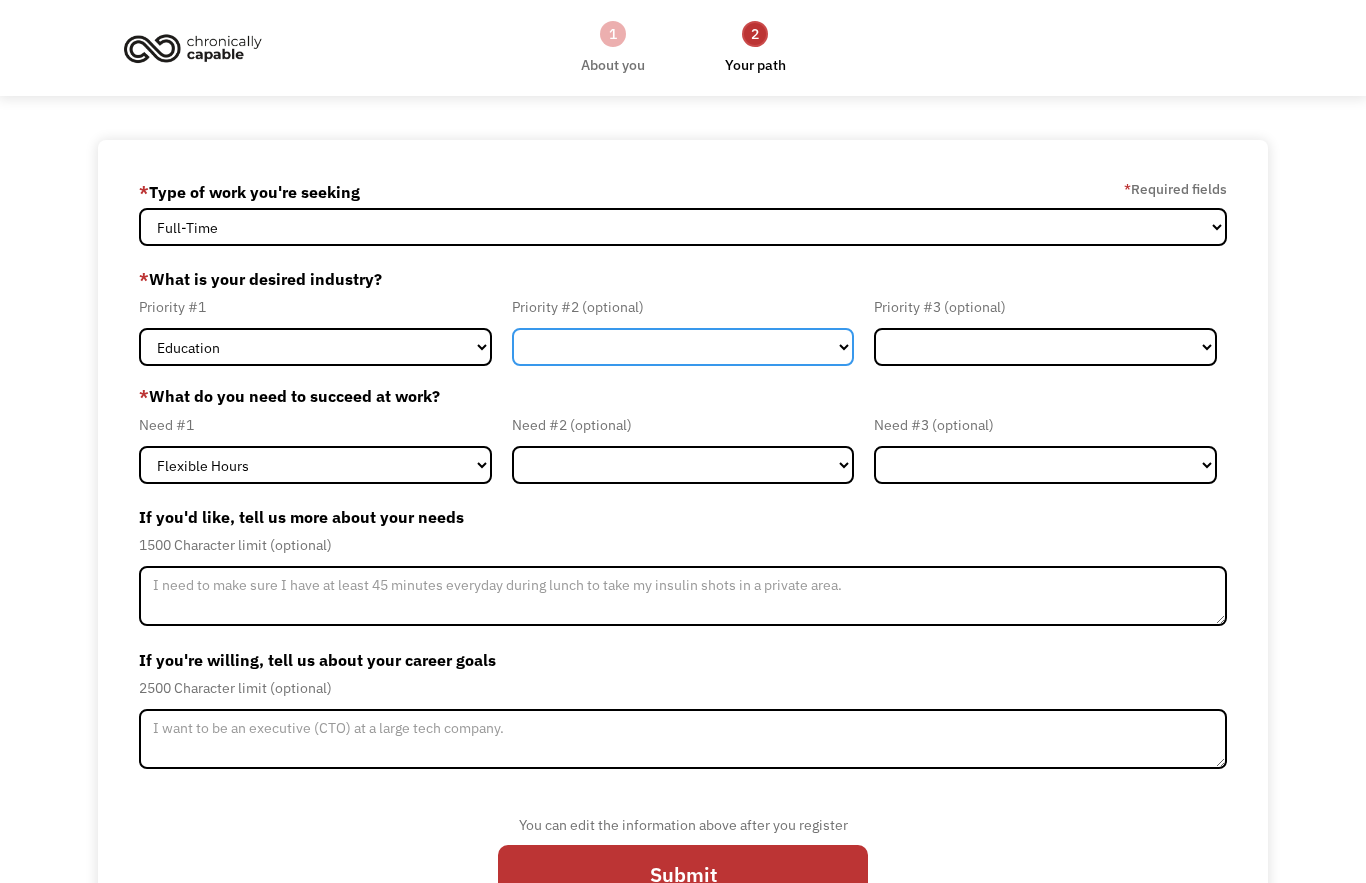 click on "Government Finance & Insurance Health & Social Care Tech & Engineering Creative & Design Administrative Education Other" at bounding box center [683, 347] 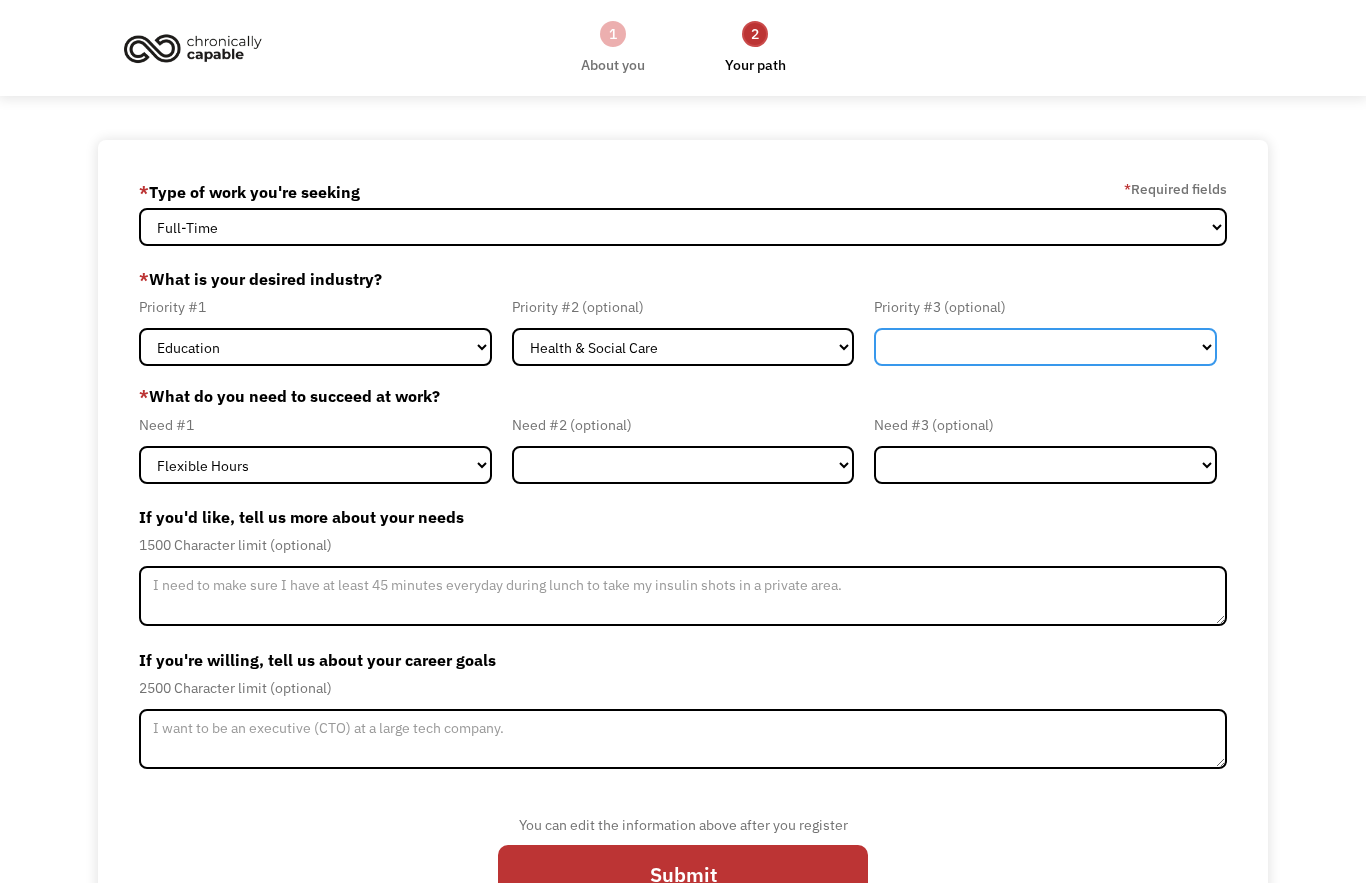 click on "Government Finance & Insurance Health & Social Care Tech & Engineering Creative & Design Administrative Education Other" at bounding box center [1045, 347] 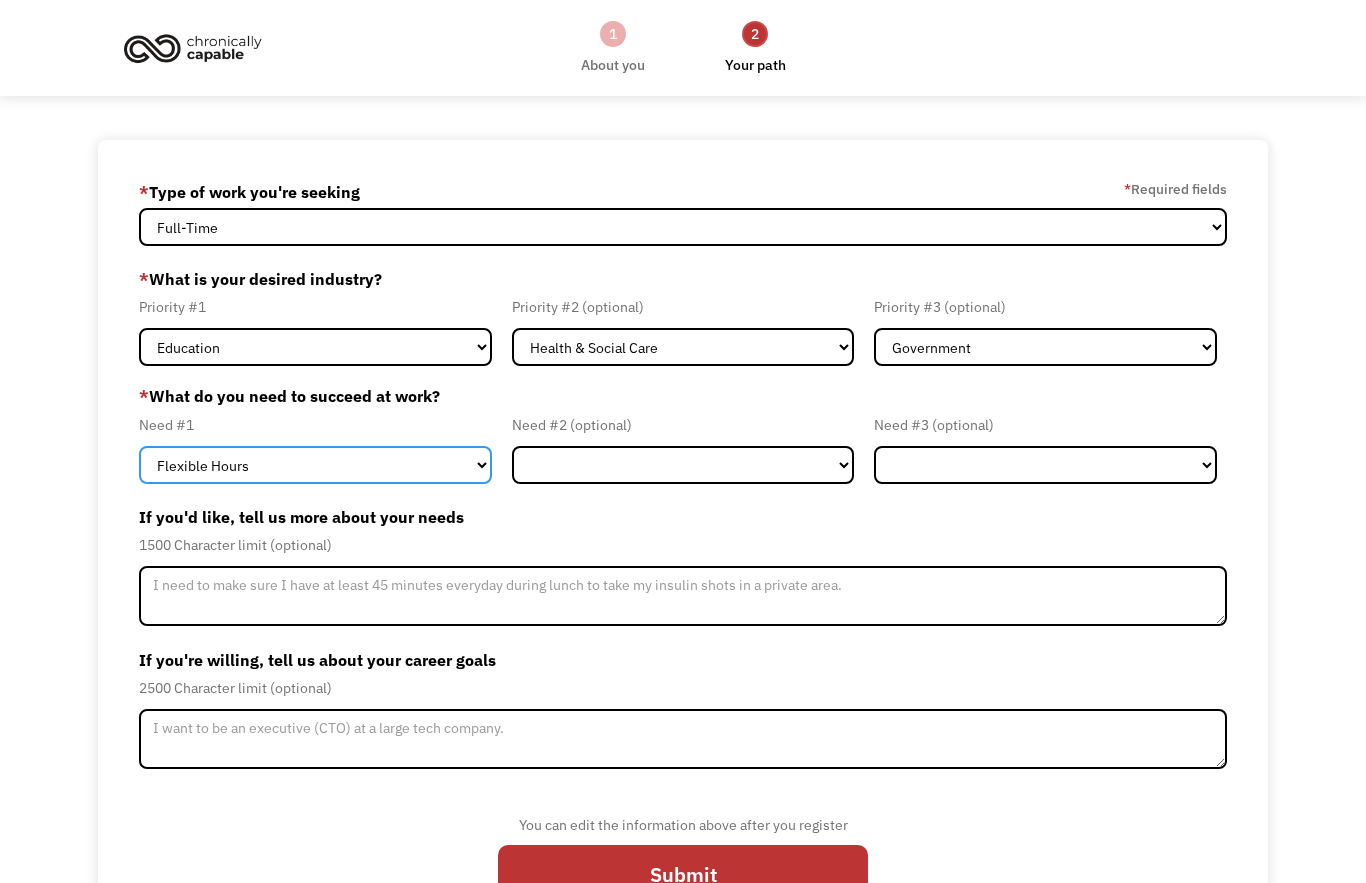 click on "Flexible Hours Remote Work Service Animal On-site Accommodations Visual Support Hearing Support Other" at bounding box center [315, 465] 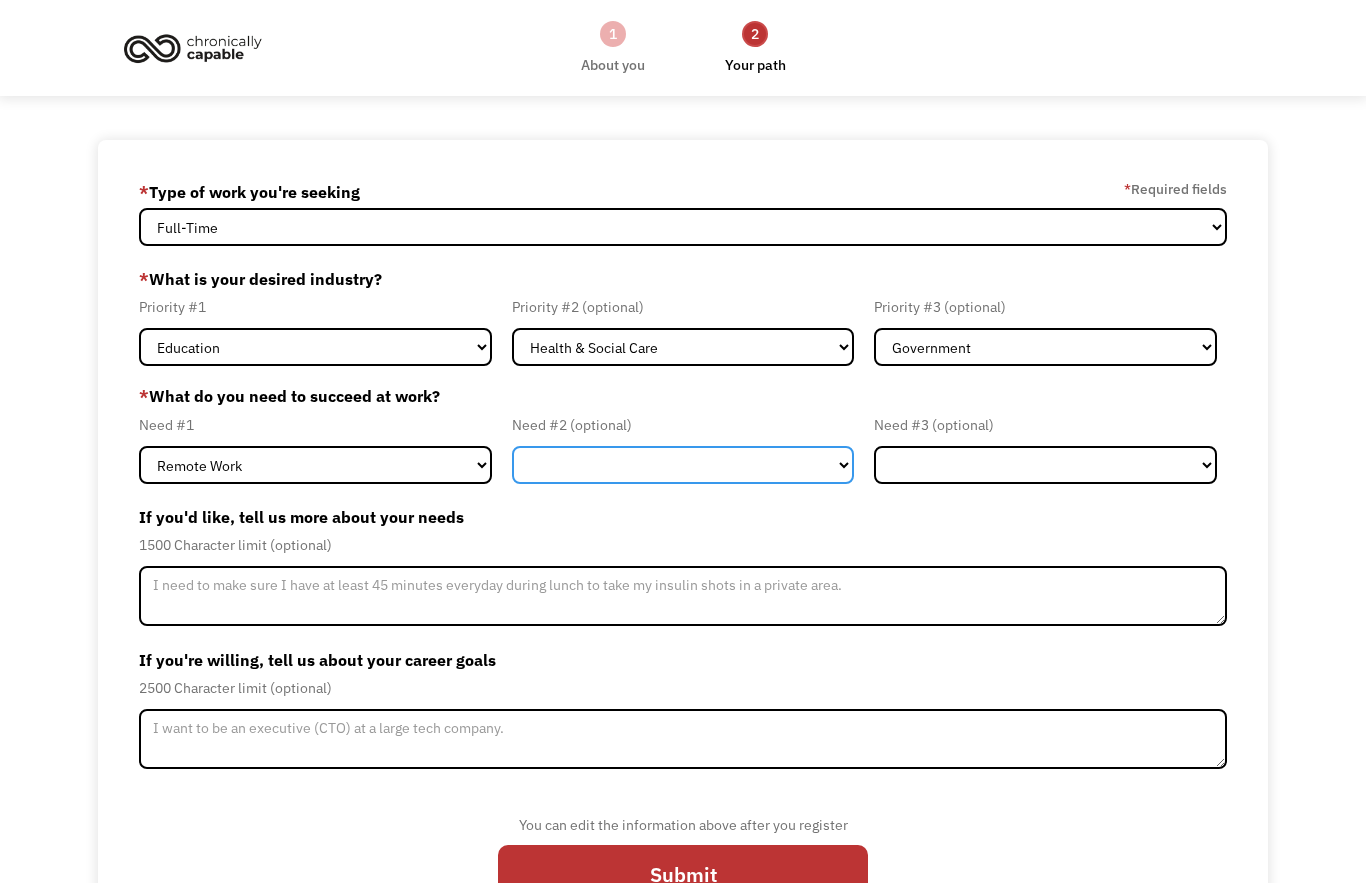 select on "Flexible Hours" 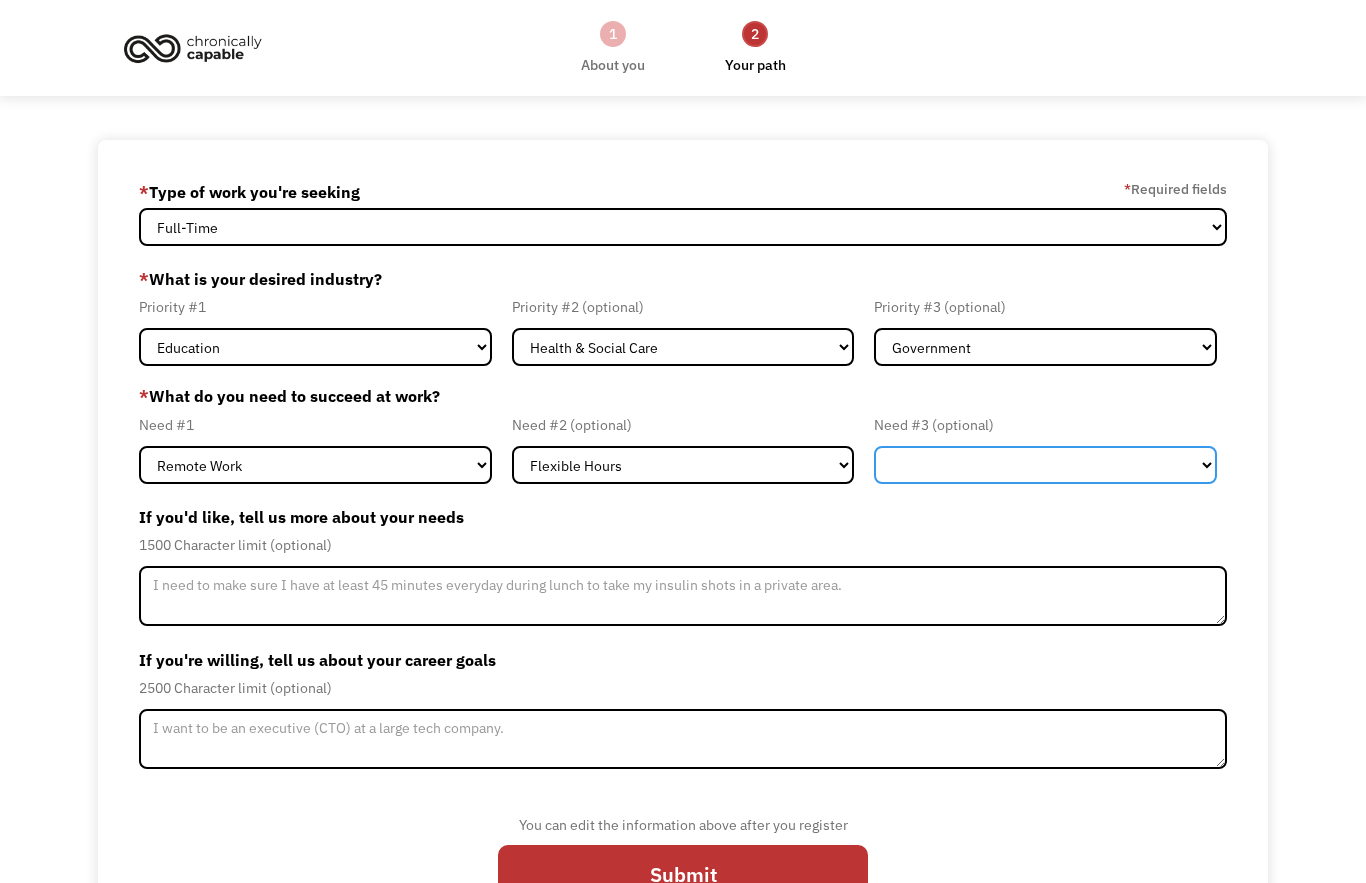 click on "Flexible Hours Remote Work Service Animal On-site Accommodations Visual Support Hearing Support Other" at bounding box center [1045, 465] 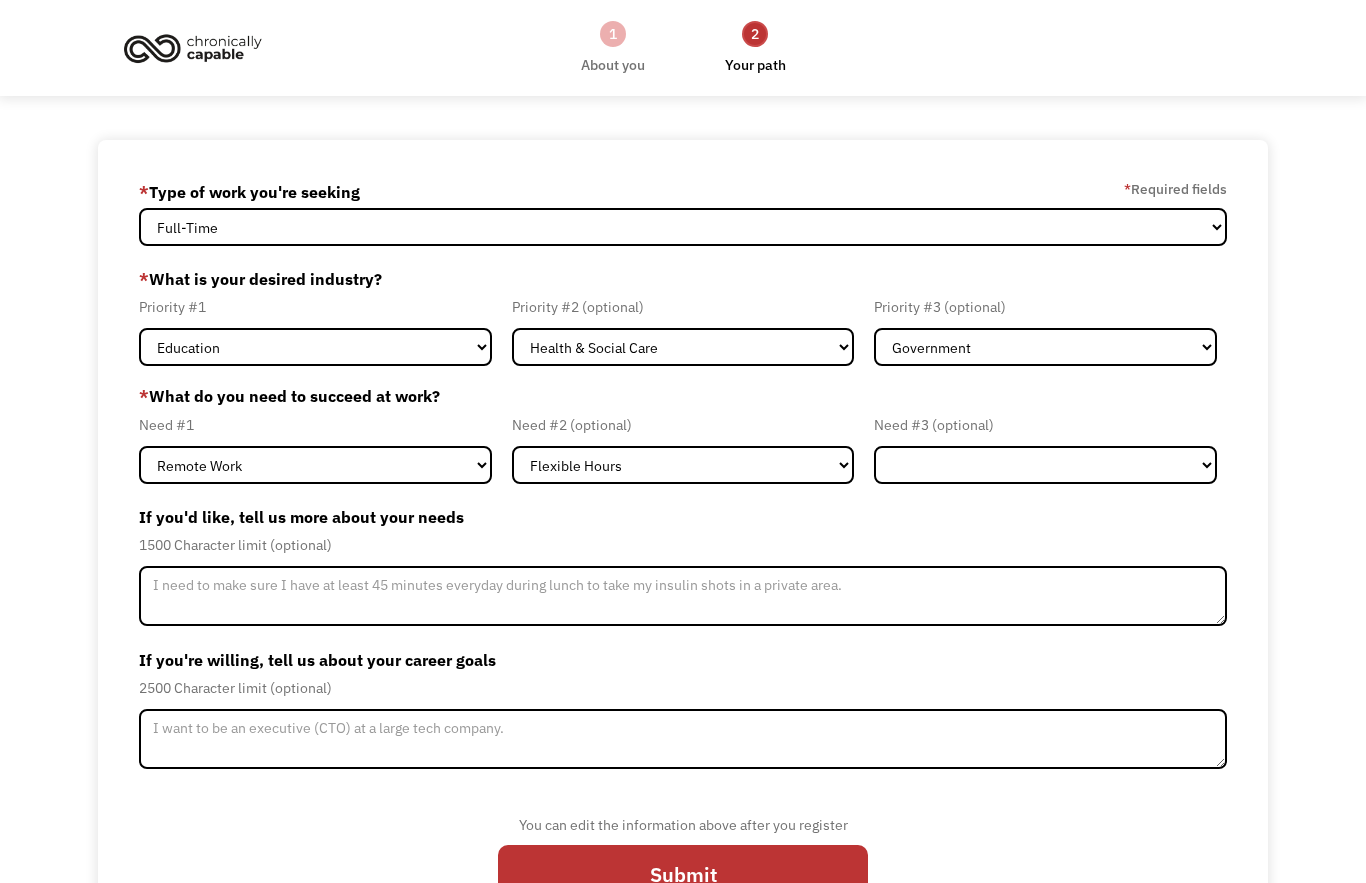 click on "1 About you 2 Your path Dashboard 68783448d52266b54f7257f5 tianastiger05@gmail.com Tiana Stiger * Type of work you're seeking * Required fields Full-Time  Part-Time Both Full-Time and Part-Time * What is your desired industry? Priority #1 Government Finance & Insurance Health & Social Care Tech & Engineering Creative & Design Administrative Education Other Priority #2 (optional)  Government Finance & Insurance Health & Social Care Tech & Engineering Creative & Design Administrative Education Other Priority #3 (optional)  Government Finance & Insurance Health & Social Care Tech & Engineering Creative & Design Administrative Education Other * What do you need to succeed at work? Need #1 Flexible Hours Remote Work Service Animal On-site Accommodations Visual Support Hearing Support Other Need #2 (optional)  Flexible Hours Remote Work Service Animal On-site Accommodations Visual Support Hearing Support Other Need #3 (optional)  Flexible Hours Remote Work Service Animal On-site Accommodations Visual Support Other" at bounding box center [683, 441] 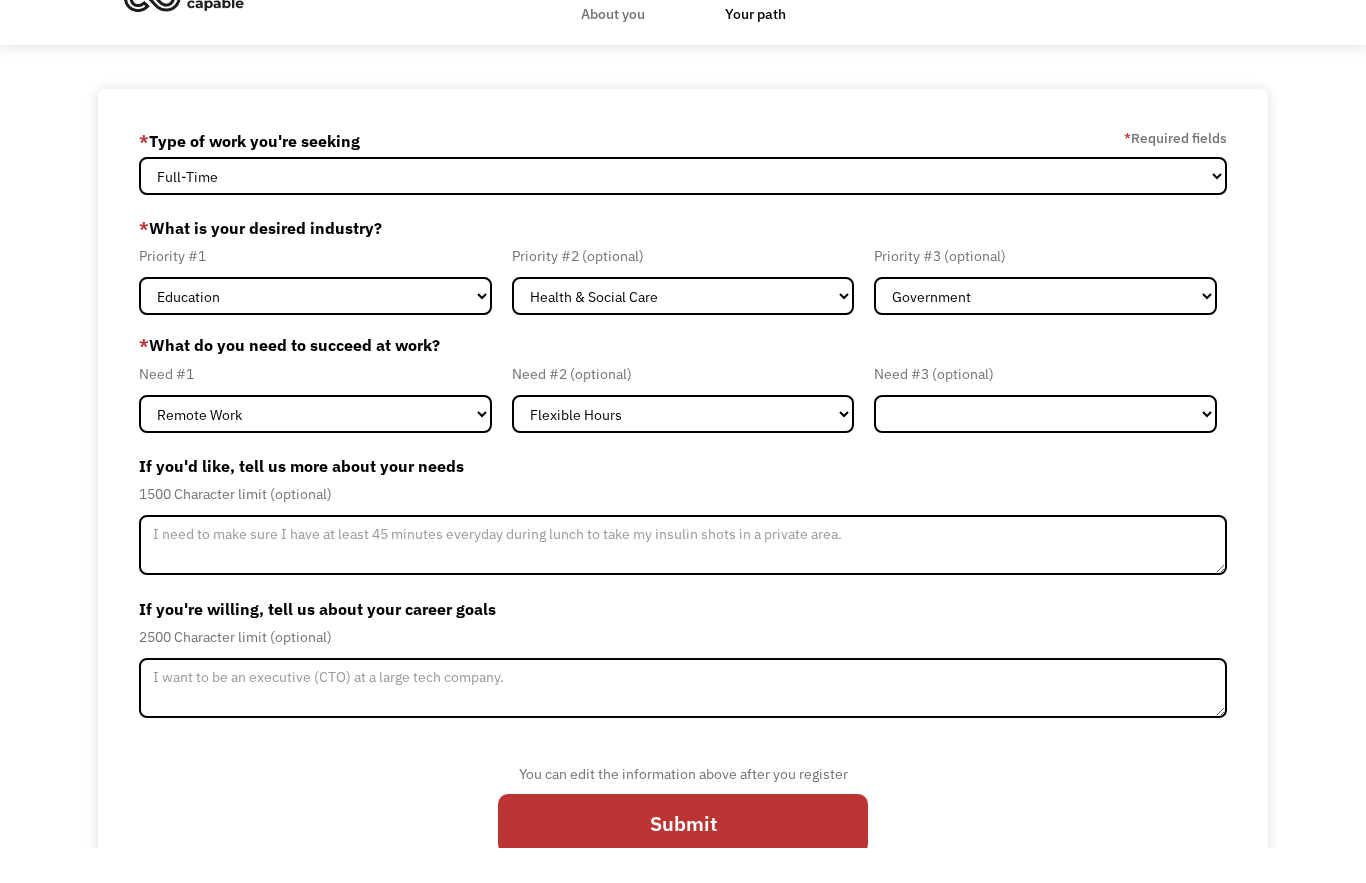 scroll, scrollTop: 15, scrollLeft: 0, axis: vertical 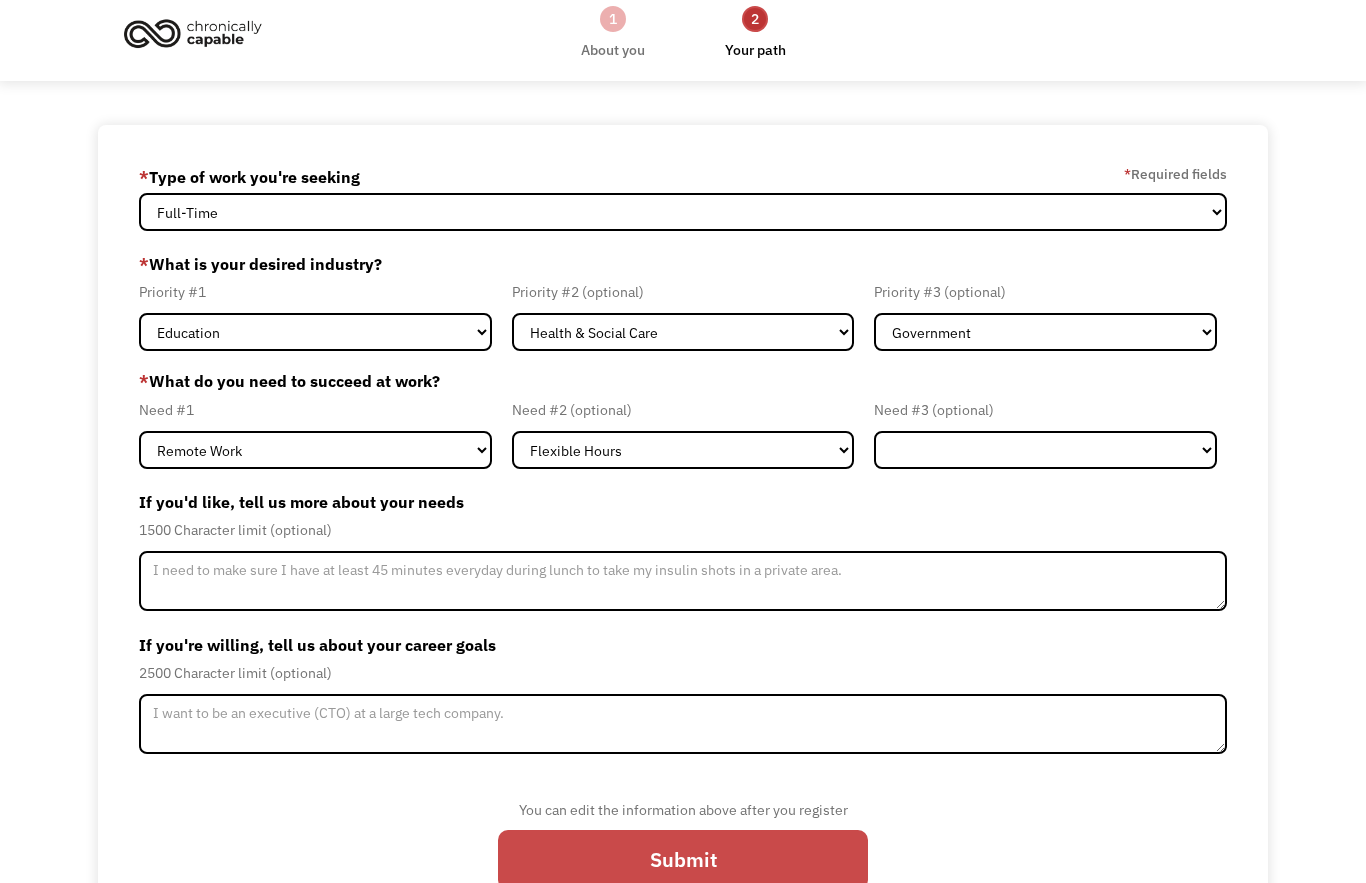 click on "Submit" at bounding box center (683, 859) 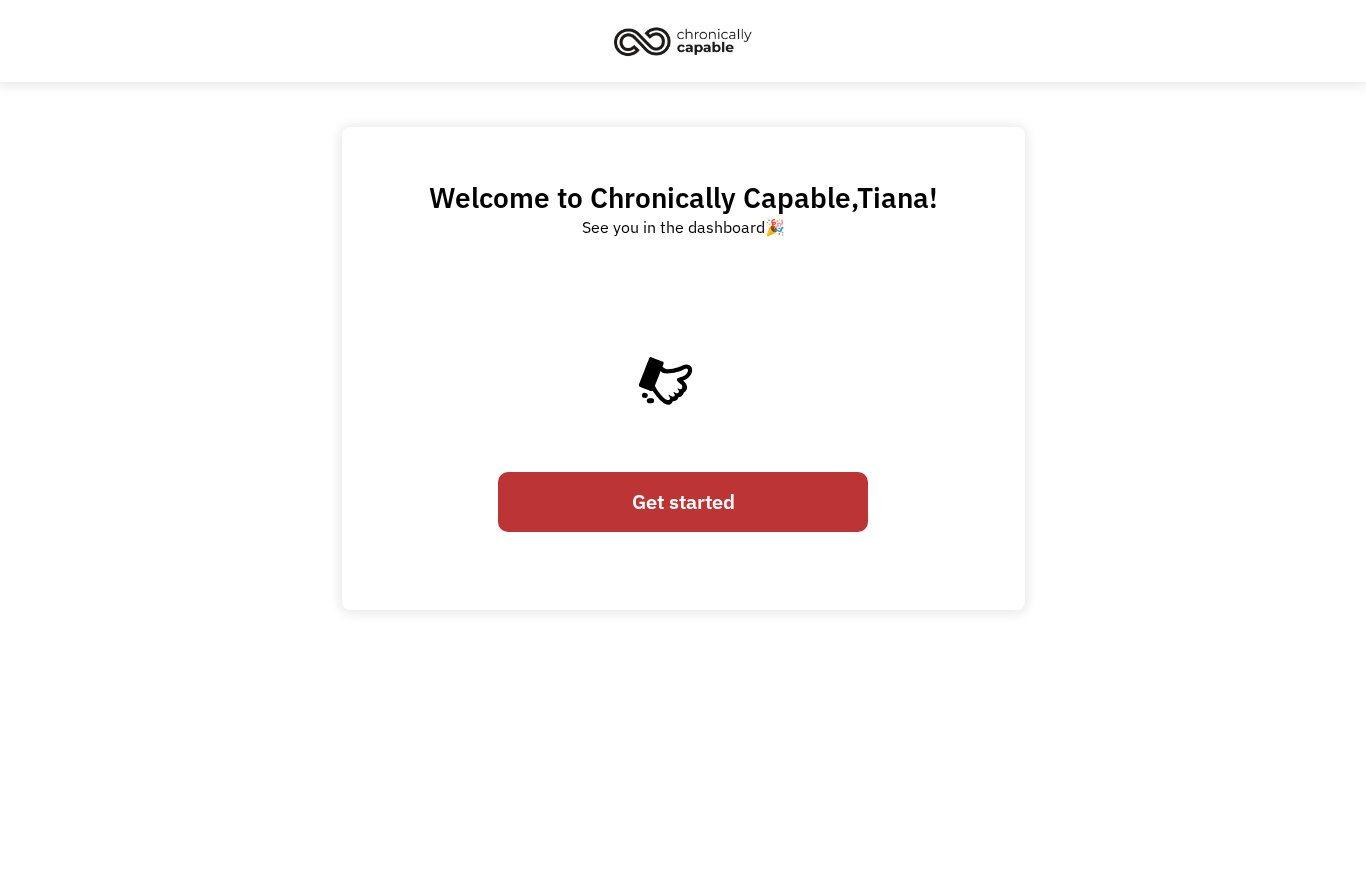 scroll, scrollTop: 0, scrollLeft: 0, axis: both 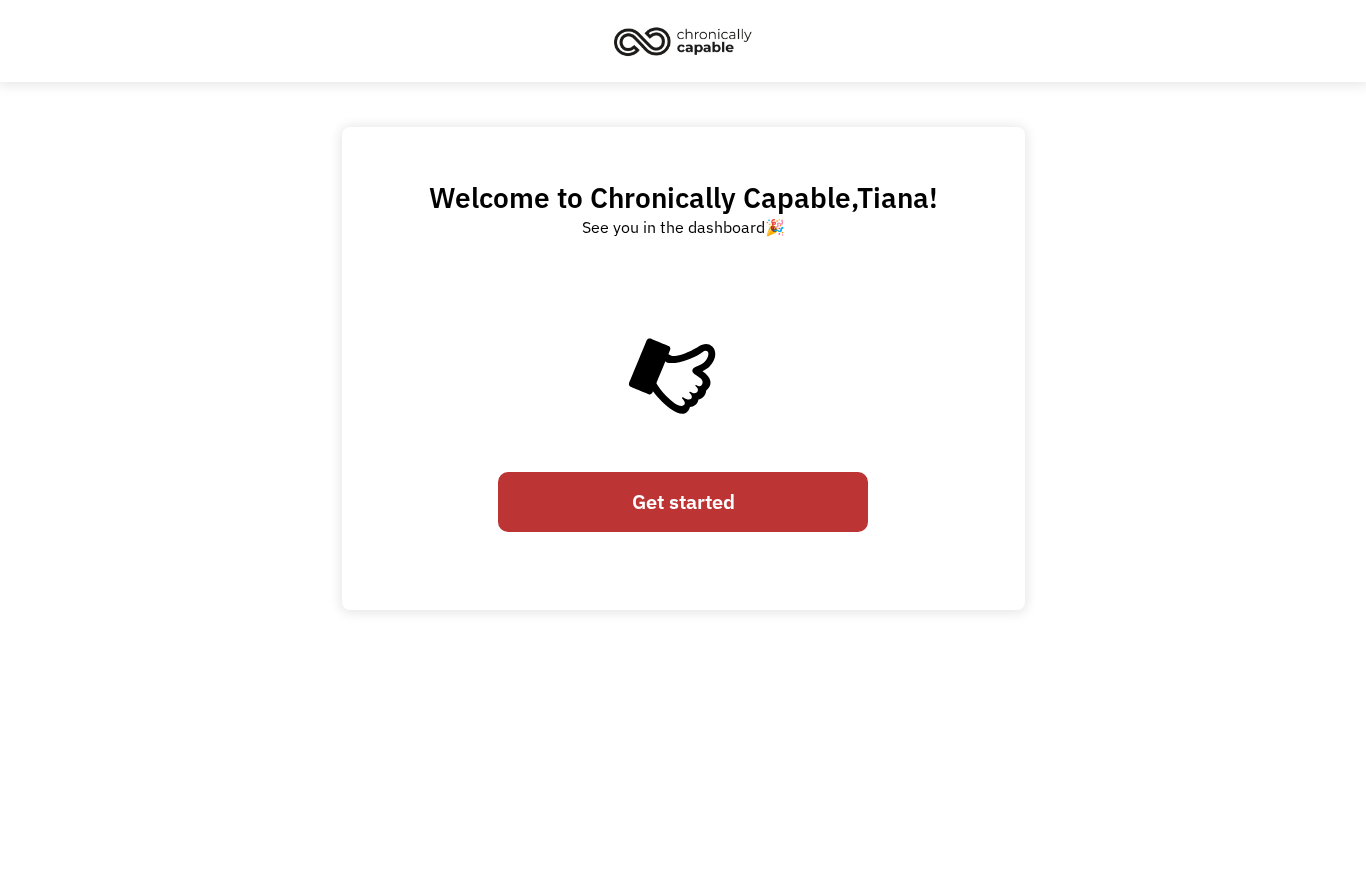 click on "Get started" at bounding box center (683, 501) 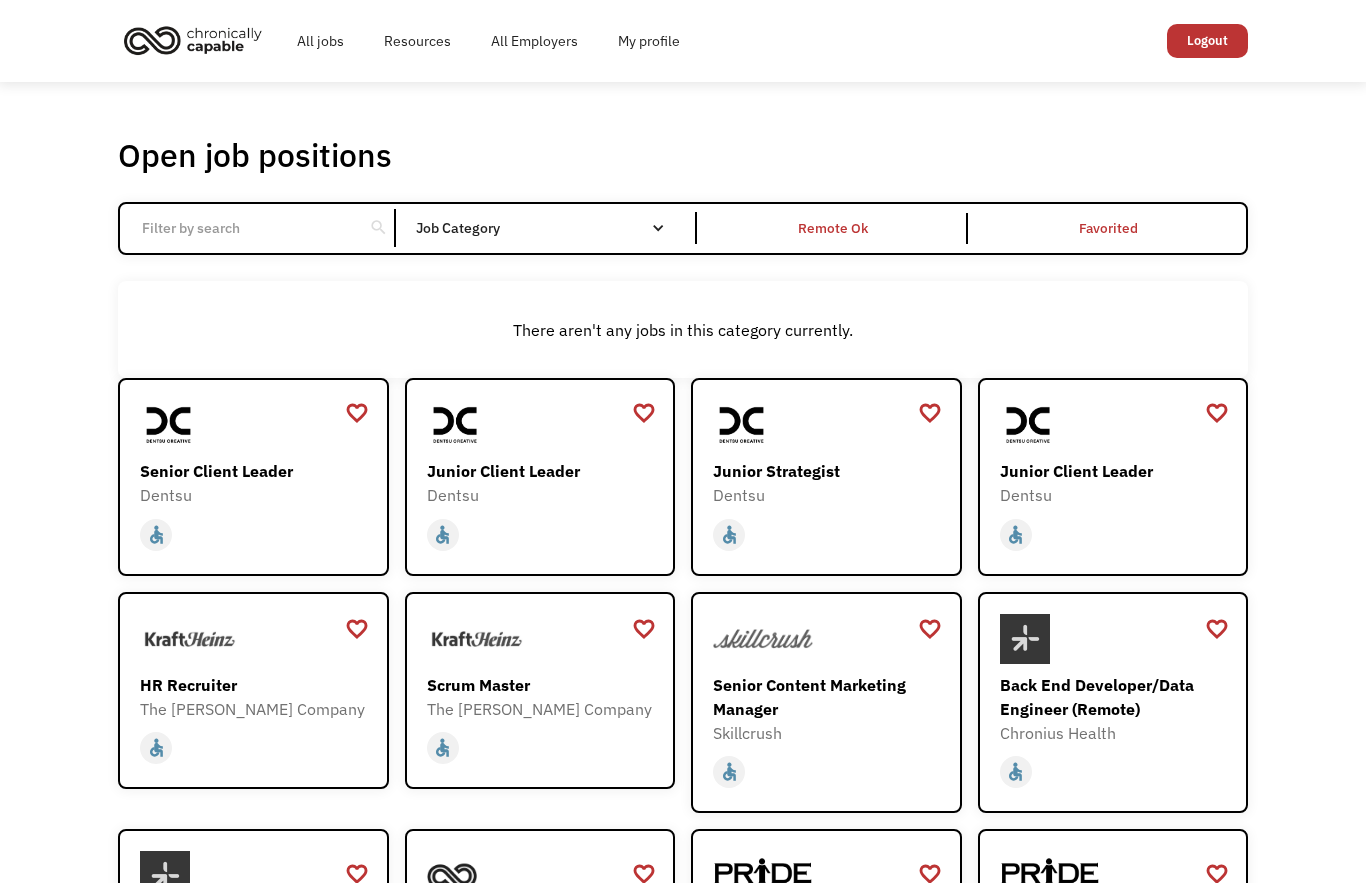 scroll, scrollTop: 0, scrollLeft: 0, axis: both 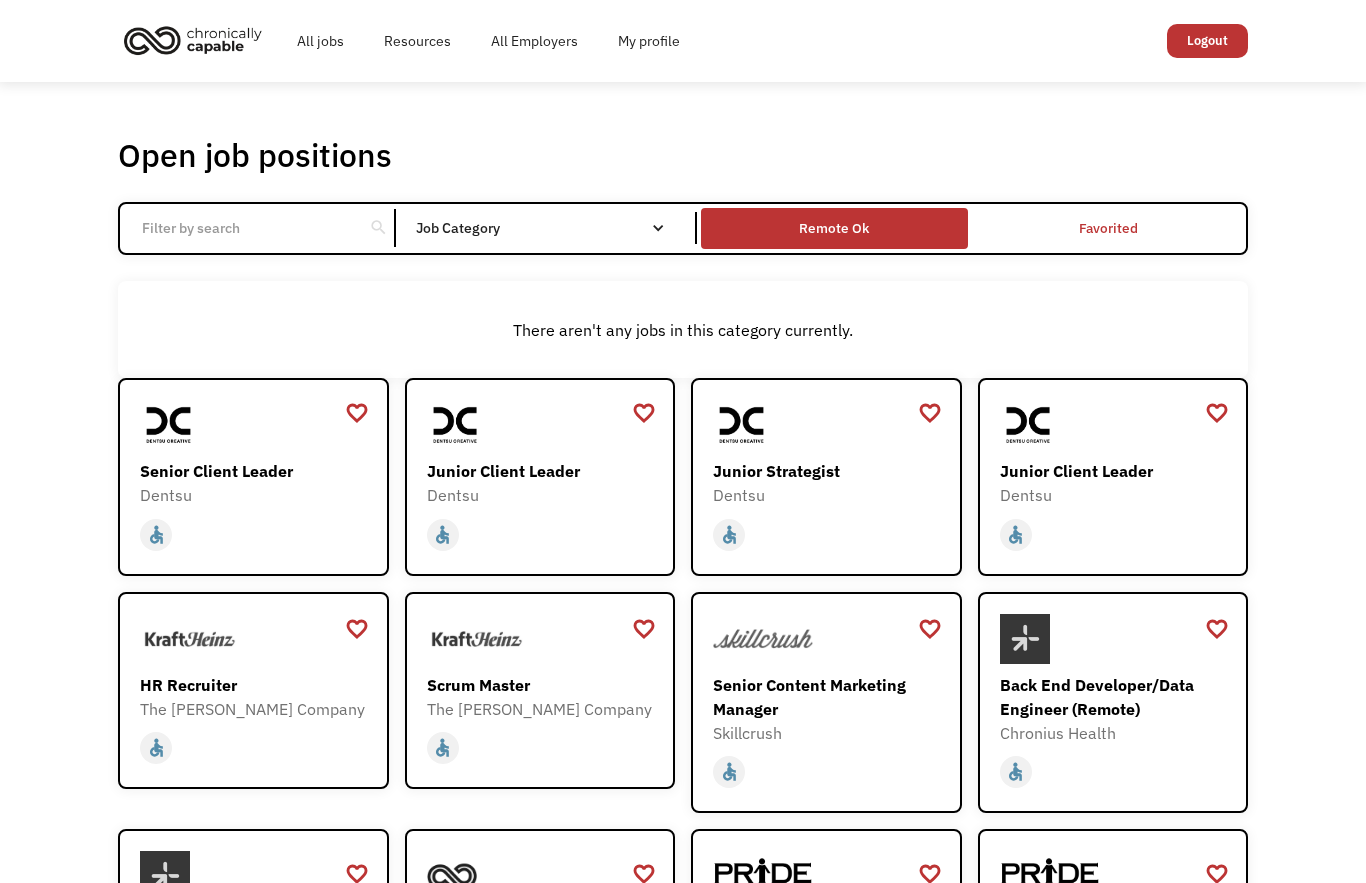 click on "Remote Ok" at bounding box center (834, 228) 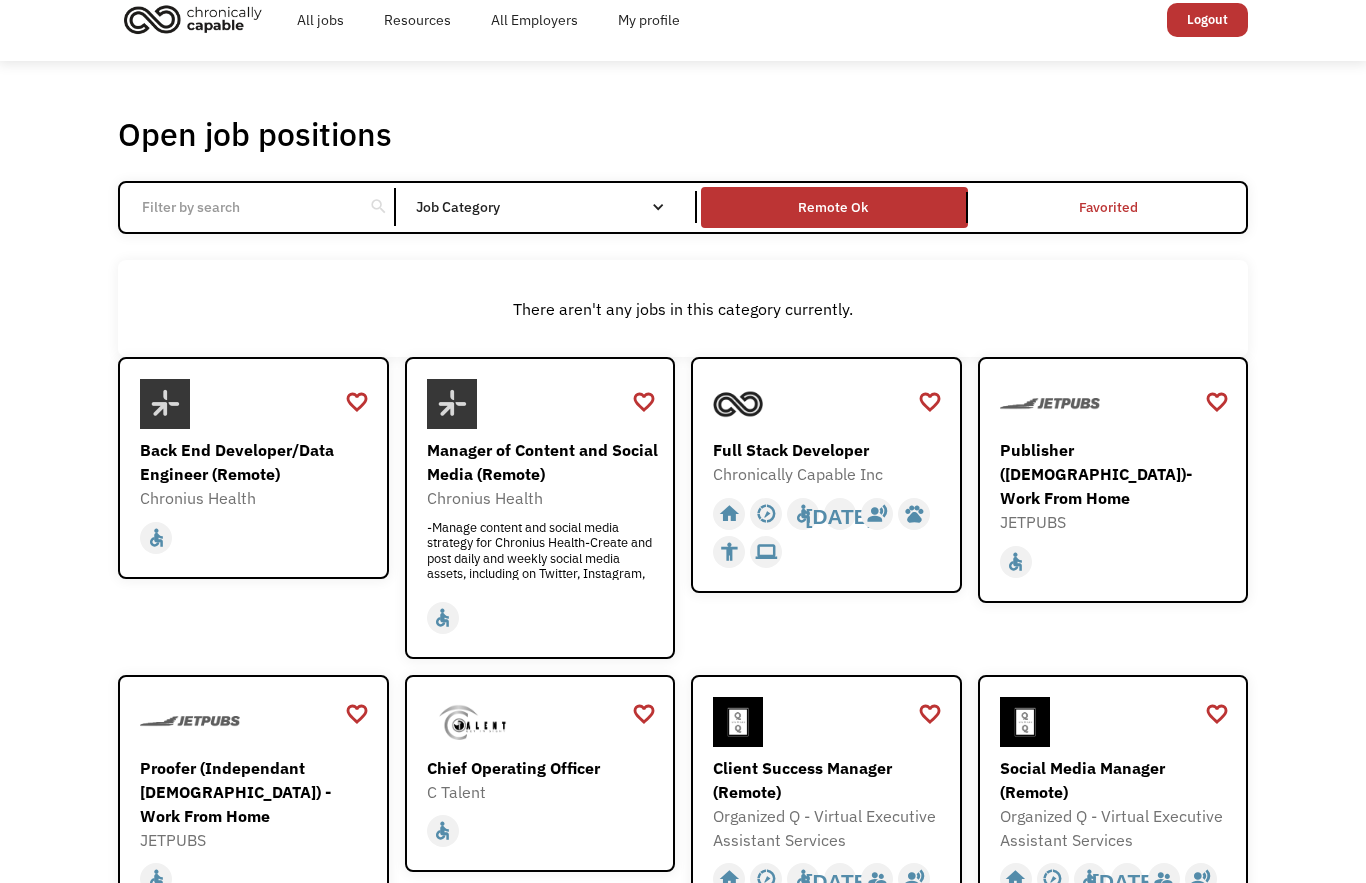 scroll, scrollTop: 0, scrollLeft: 0, axis: both 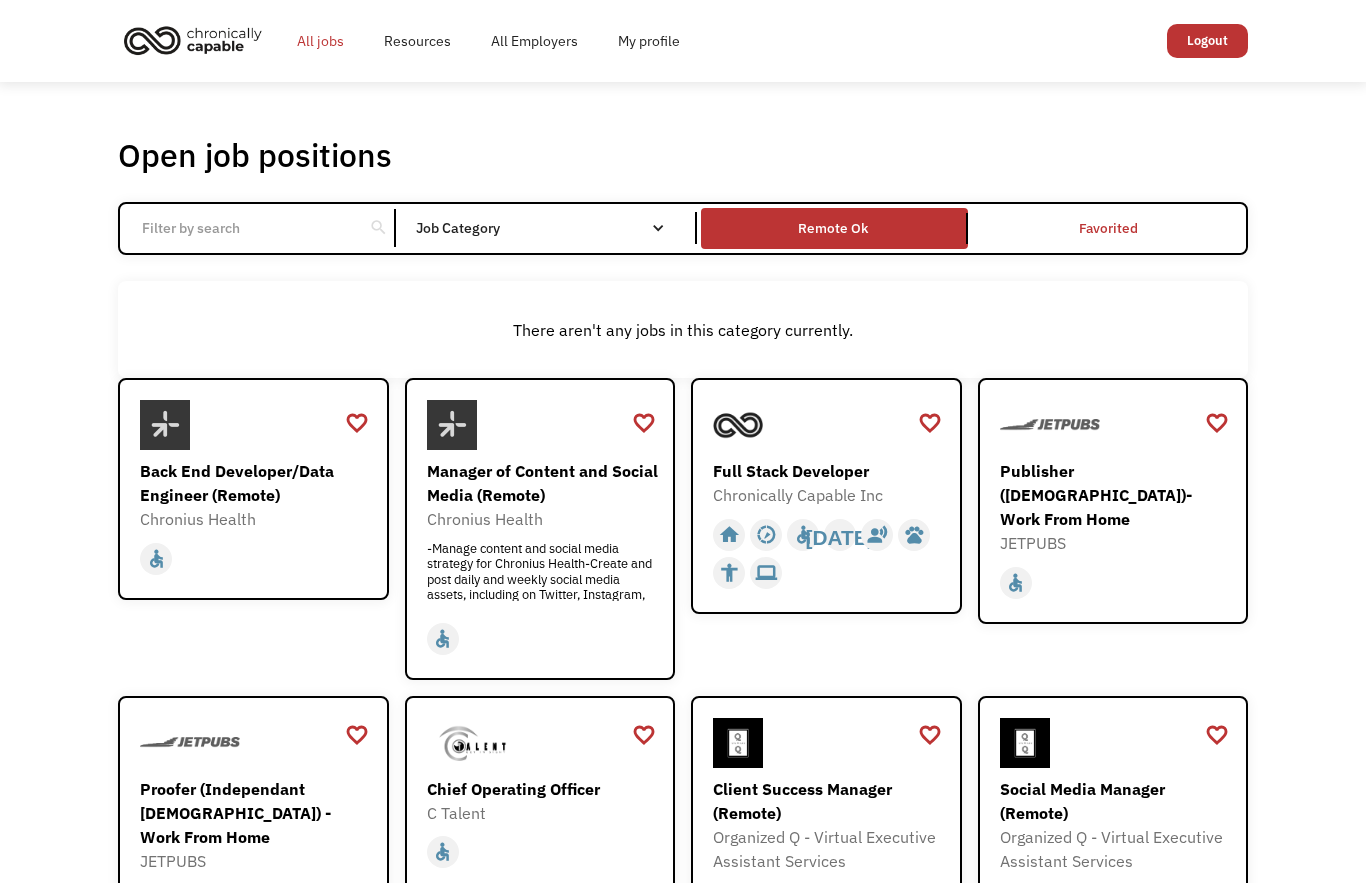 click on "All jobs" at bounding box center (320, 41) 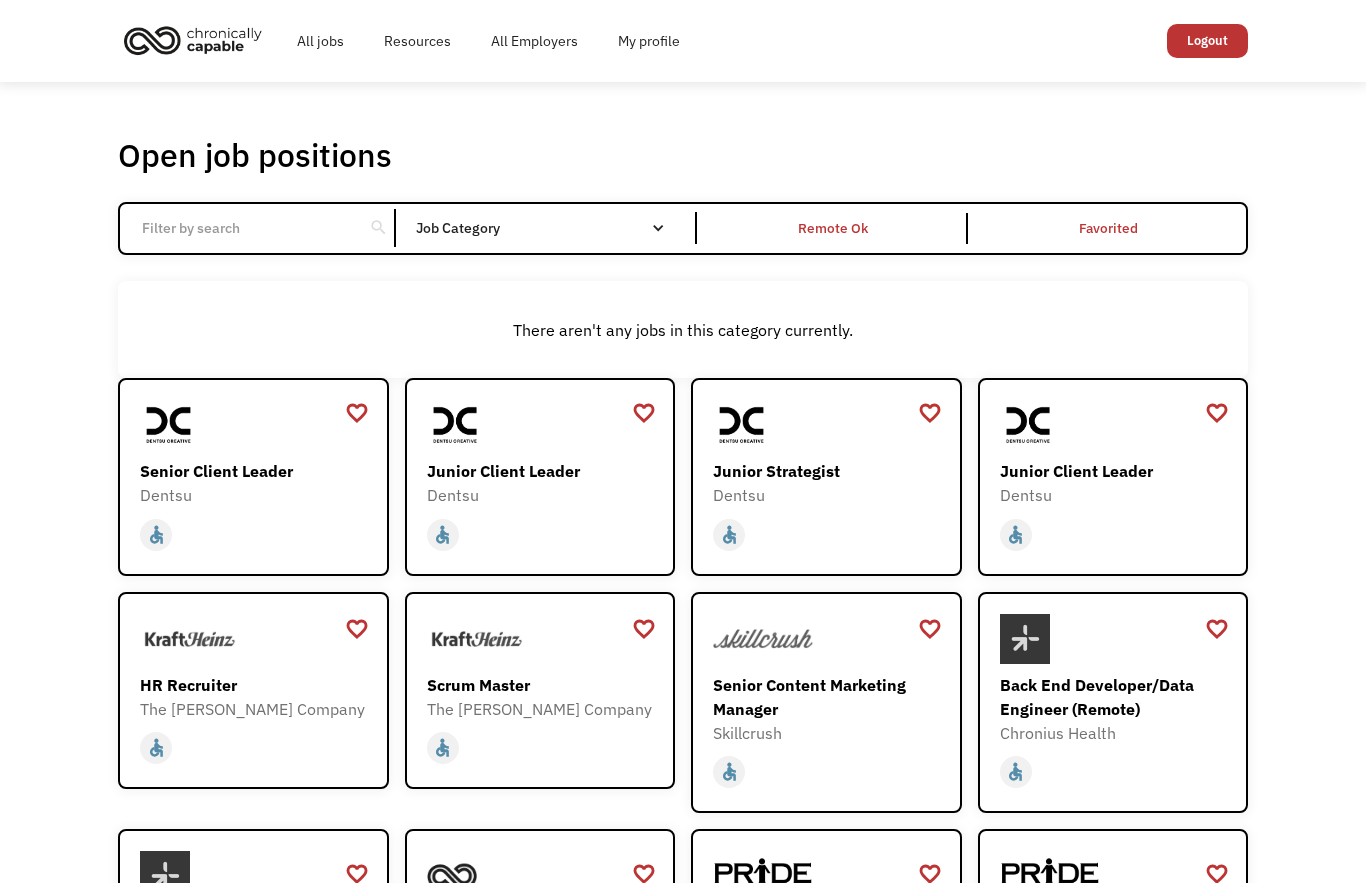 scroll, scrollTop: 0, scrollLeft: 0, axis: both 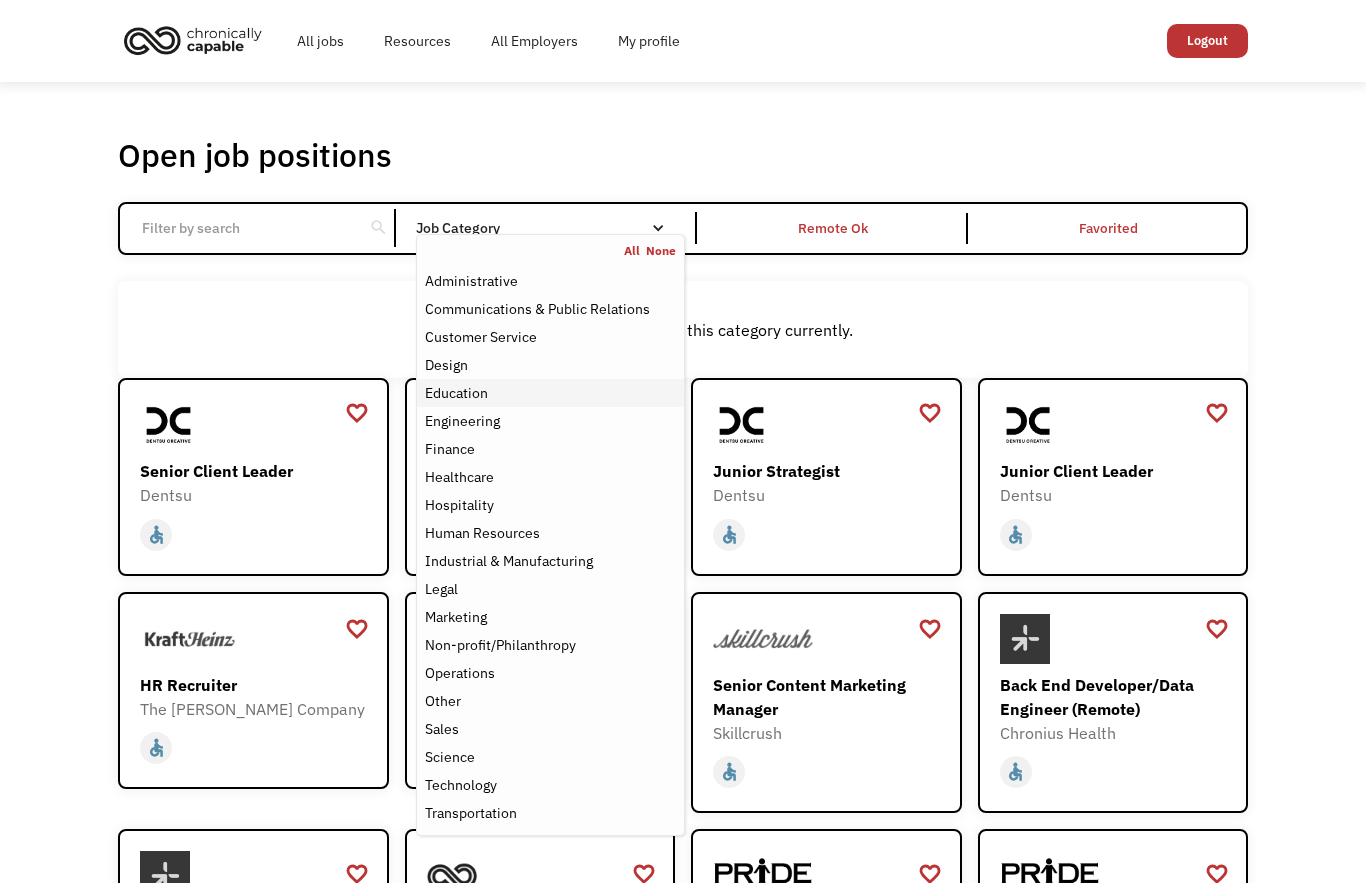 click on "Education" at bounding box center [456, 393] 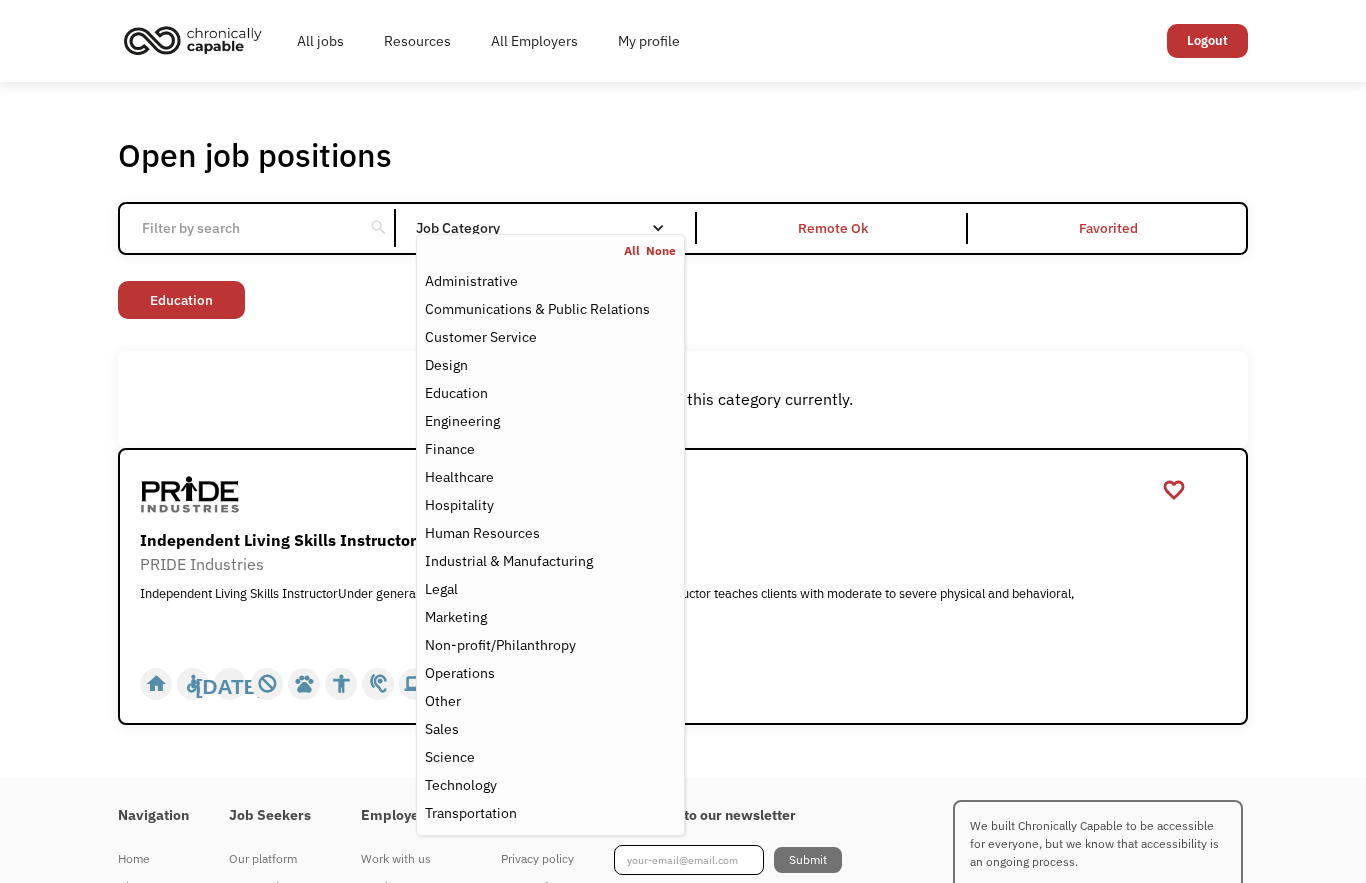 click on "Open job positions You have  X  liked items Search search Filter by category Administration Communications & Public Relations Customer Service Design Education Engineering Finance Healthcare Hospitality Human Resources Industrial & Manufacturing Legal Marketing Operations Sales Science Technology Transportation Other Job Category All None Administrative Communications & Public Relations Customer Service Design Education Engineering Finance Healthcare Hospitality Human Resources Industrial & Manufacturing Legal Marketing Non-profit/Philanthropy Operations Other Sales Science Technology Transportation Filter by type Full-time Part-time Remote Ok Favorited Favorited Thank you! Your submission has been received! Oops! Something went wrong while submitting the form. Non-profit/Philanthropy Other Transportation Technology Science Sales Operations Marketing Legal Industrial & Manufacturing Human Resources Hospitality Healthcare Finance Engineering Education Design Customer Service Communications & Public Relations" at bounding box center [683, 430] 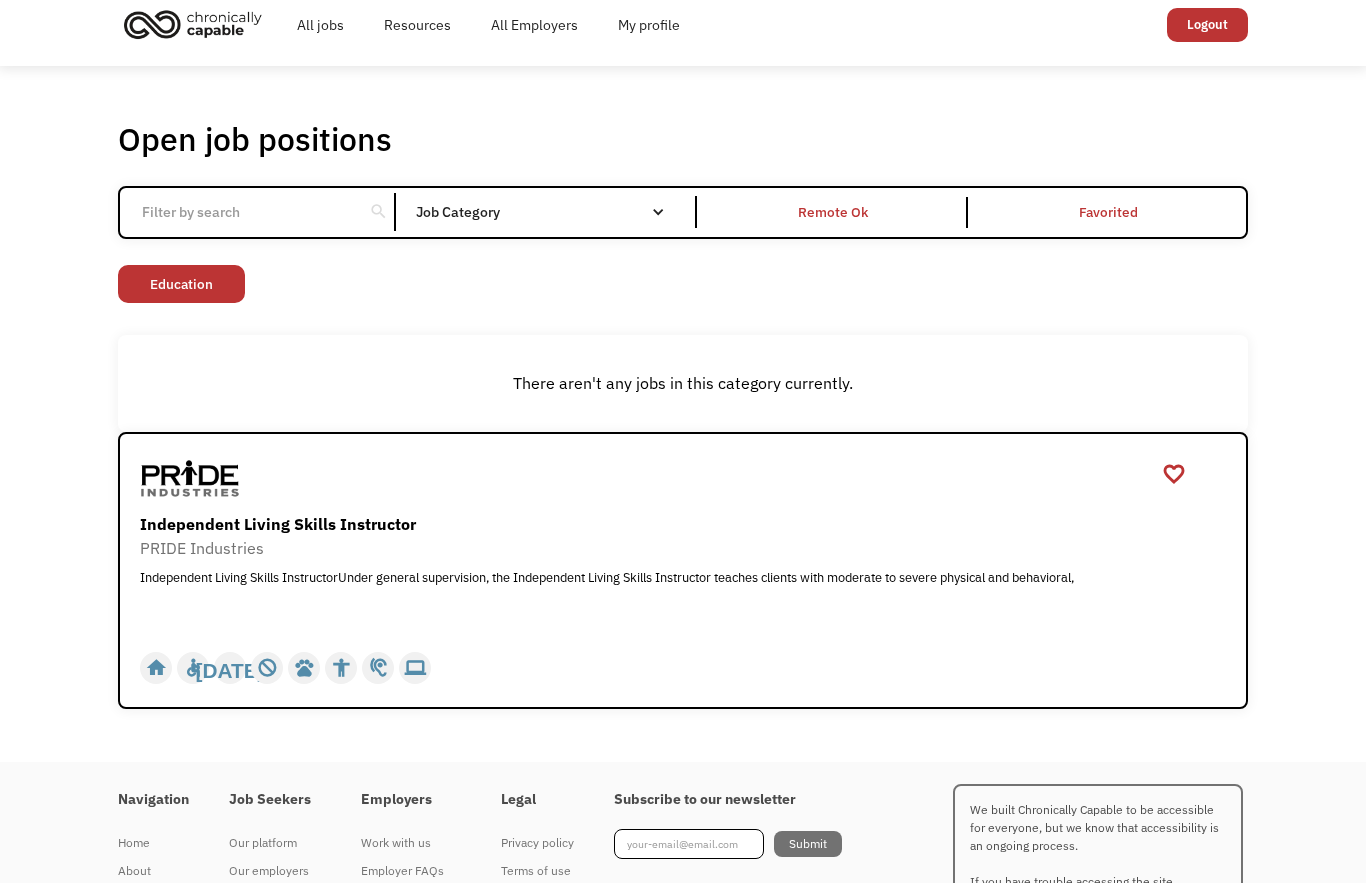 scroll, scrollTop: 75, scrollLeft: 0, axis: vertical 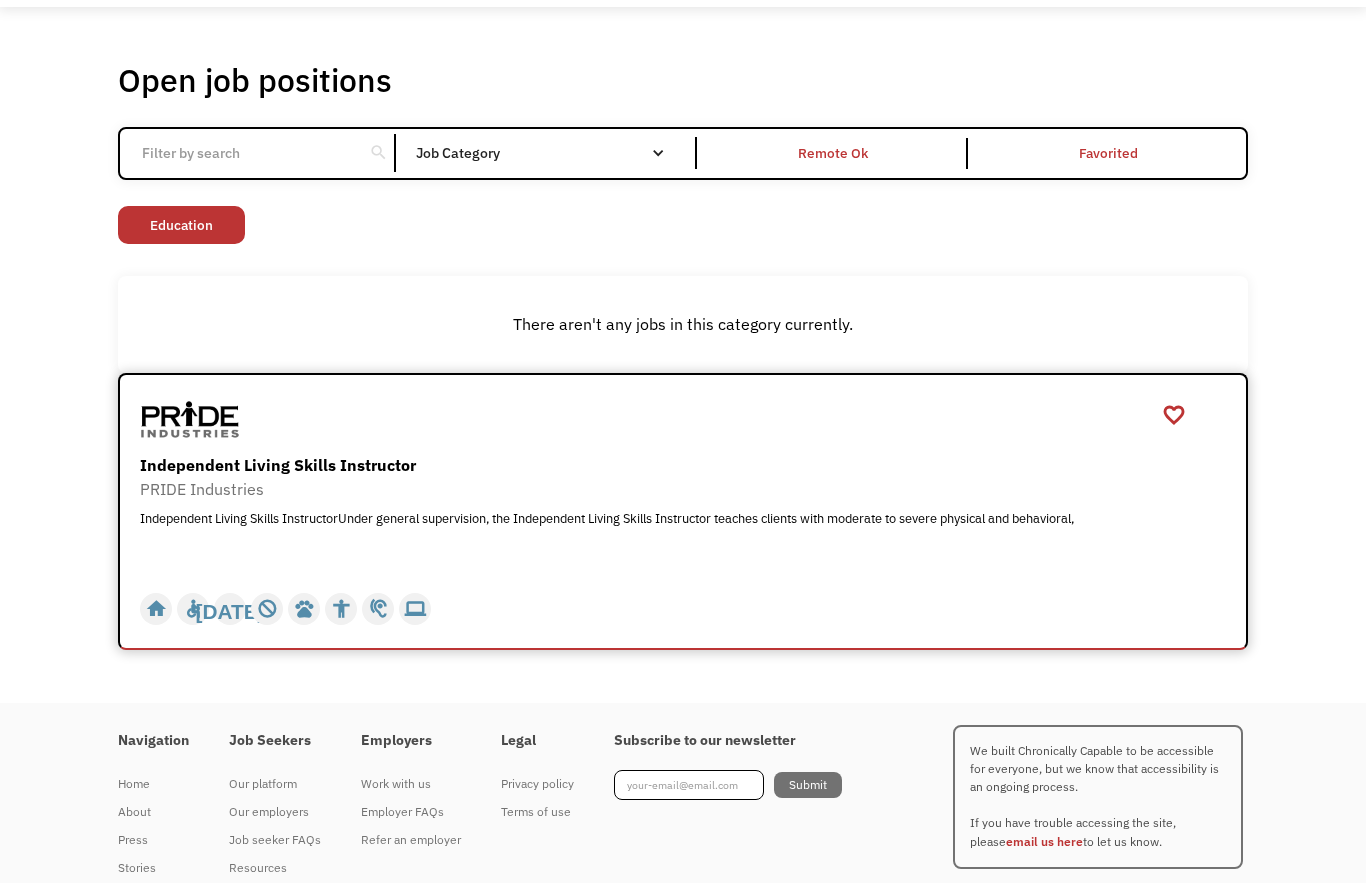click on "Independent Living Skills Instructor PRIDE Industries      Independent Living Skills InstructorUnder general supervision, the Independent Living Skills Instructor teaches clients with moderate to severe physical and behavioral,      Independent Living Skills InstructorUnder general supervision, the Independent Living Skills Instructor teaches clients with moderate to severe physical and behavioral,
https://careers-prideindustries.icims.com/jobs/13273/independent-living-skills-instructor/job?in_iframe=1?utm_source=Chronically%20Capable%20Website&utm_medium=Chronically%20Capable&utm_campaign=Chronically%20Capable" at bounding box center [685, 512] 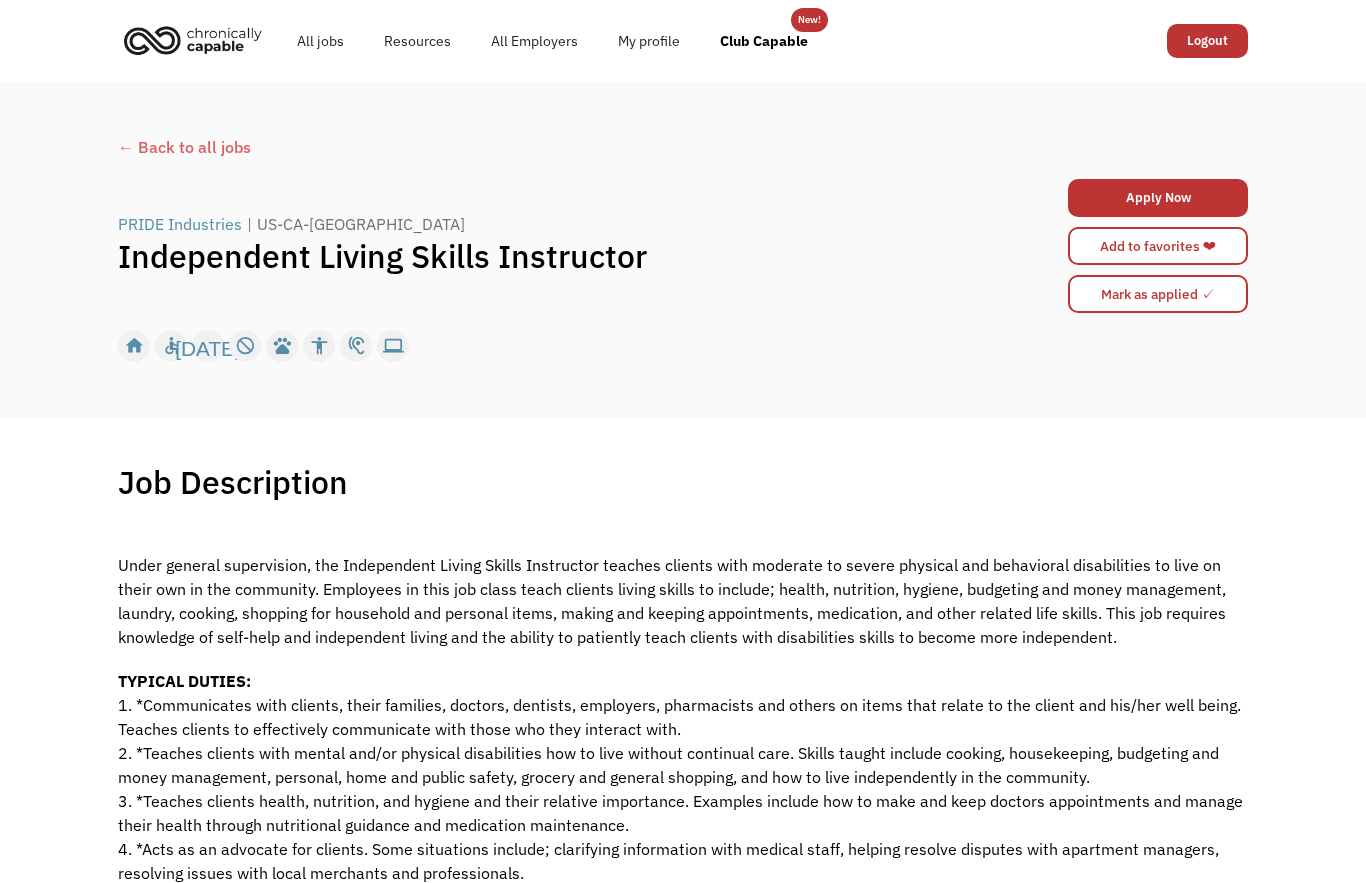 scroll, scrollTop: 0, scrollLeft: 0, axis: both 